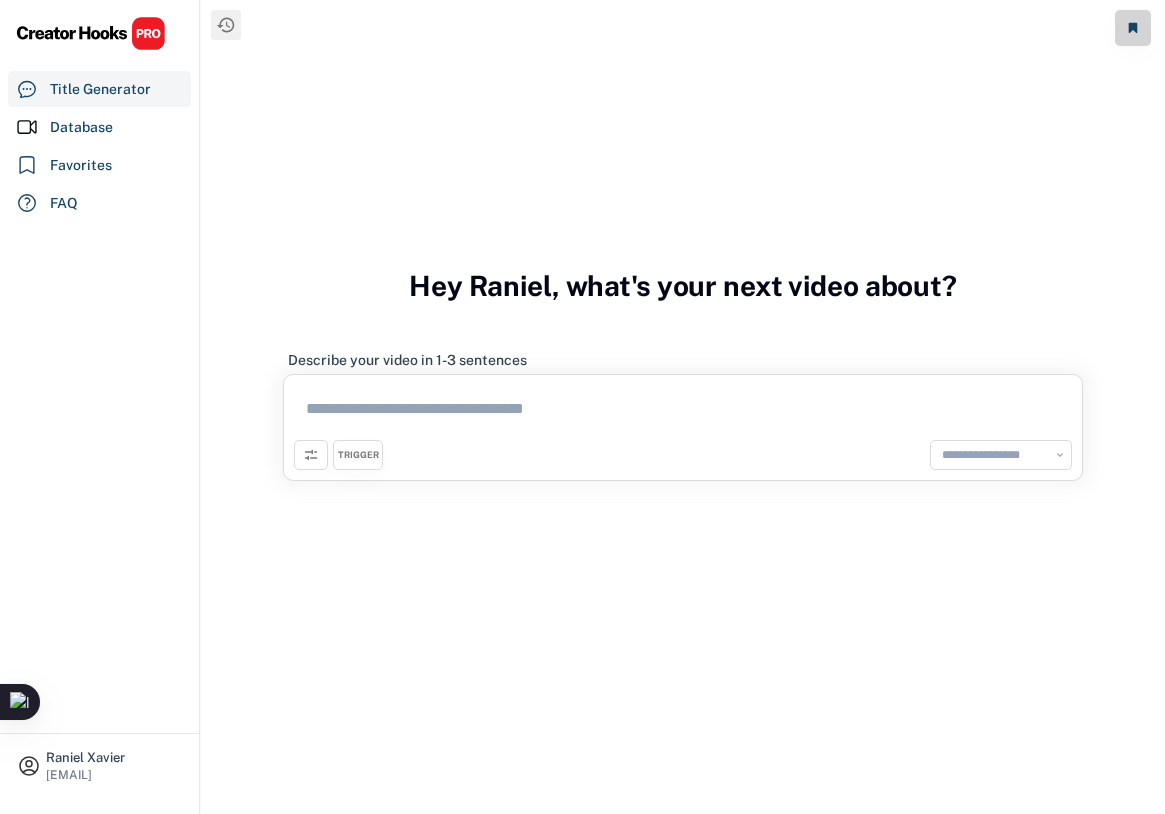 scroll, scrollTop: 0, scrollLeft: 0, axis: both 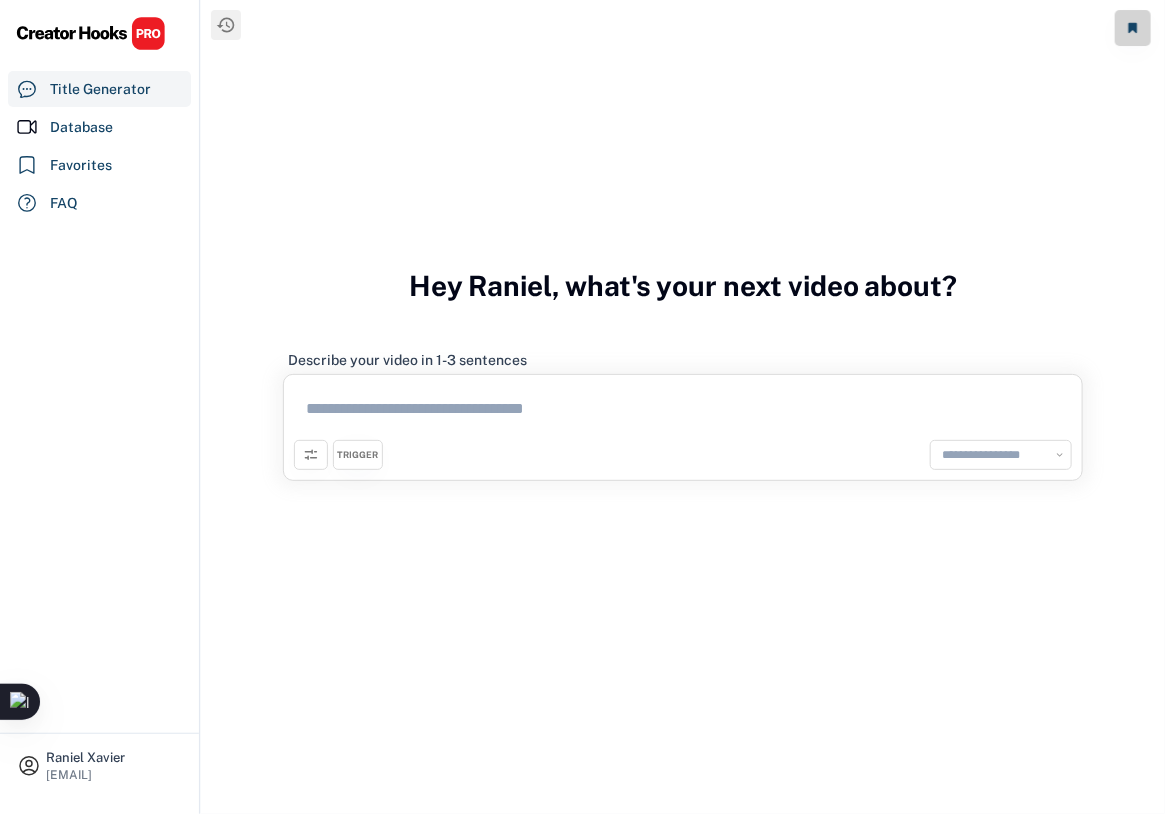 select on "**********" 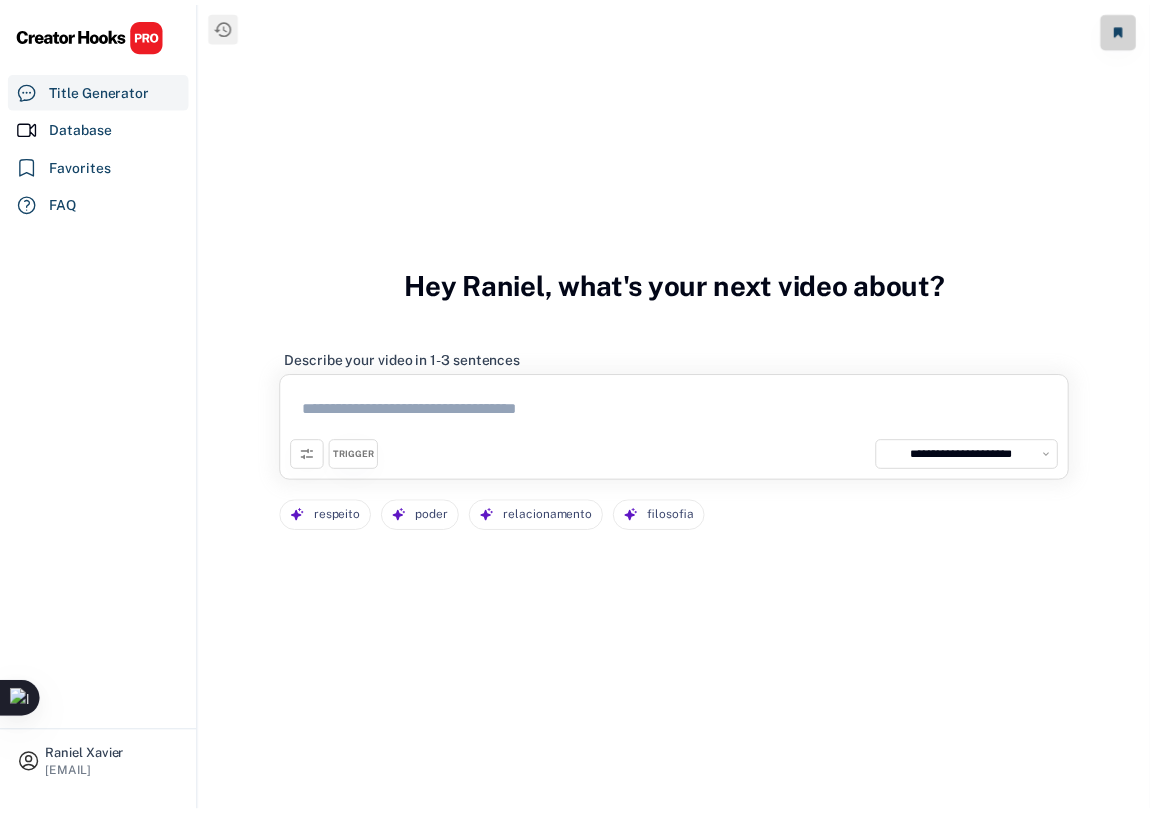 scroll, scrollTop: 0, scrollLeft: 0, axis: both 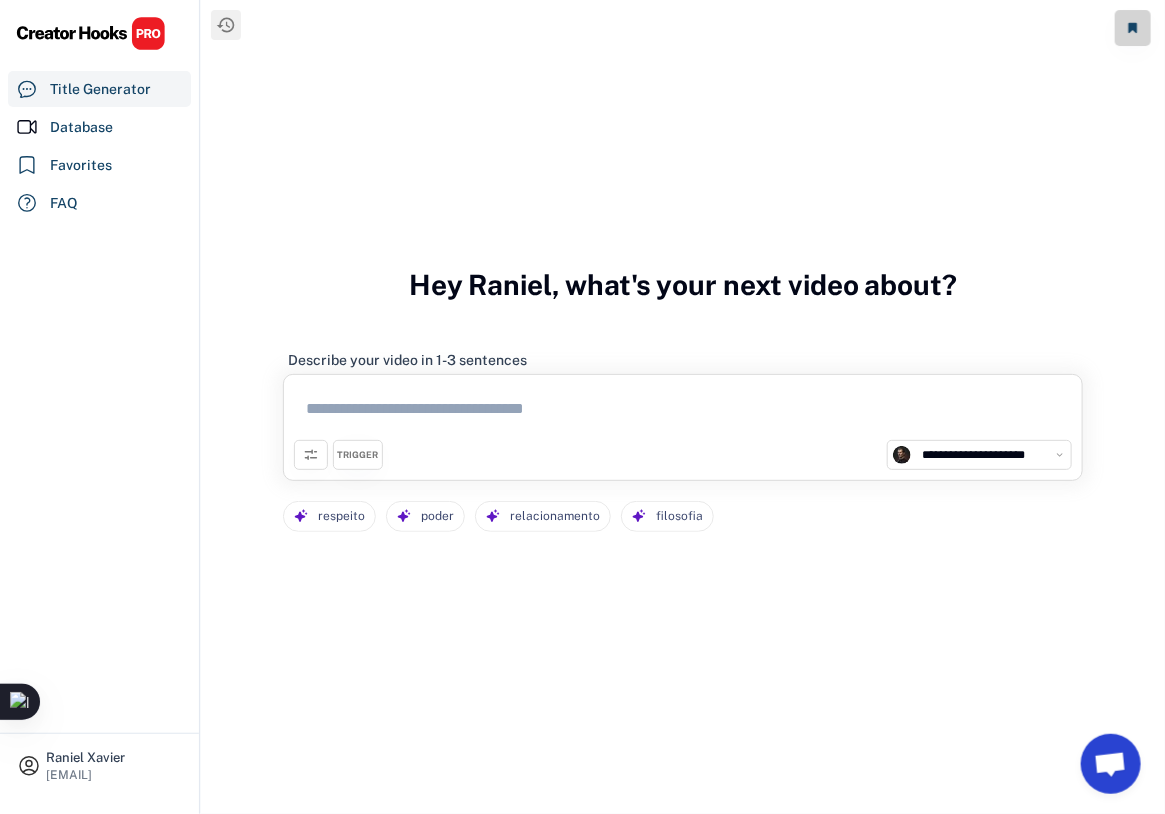 click at bounding box center [683, 412] 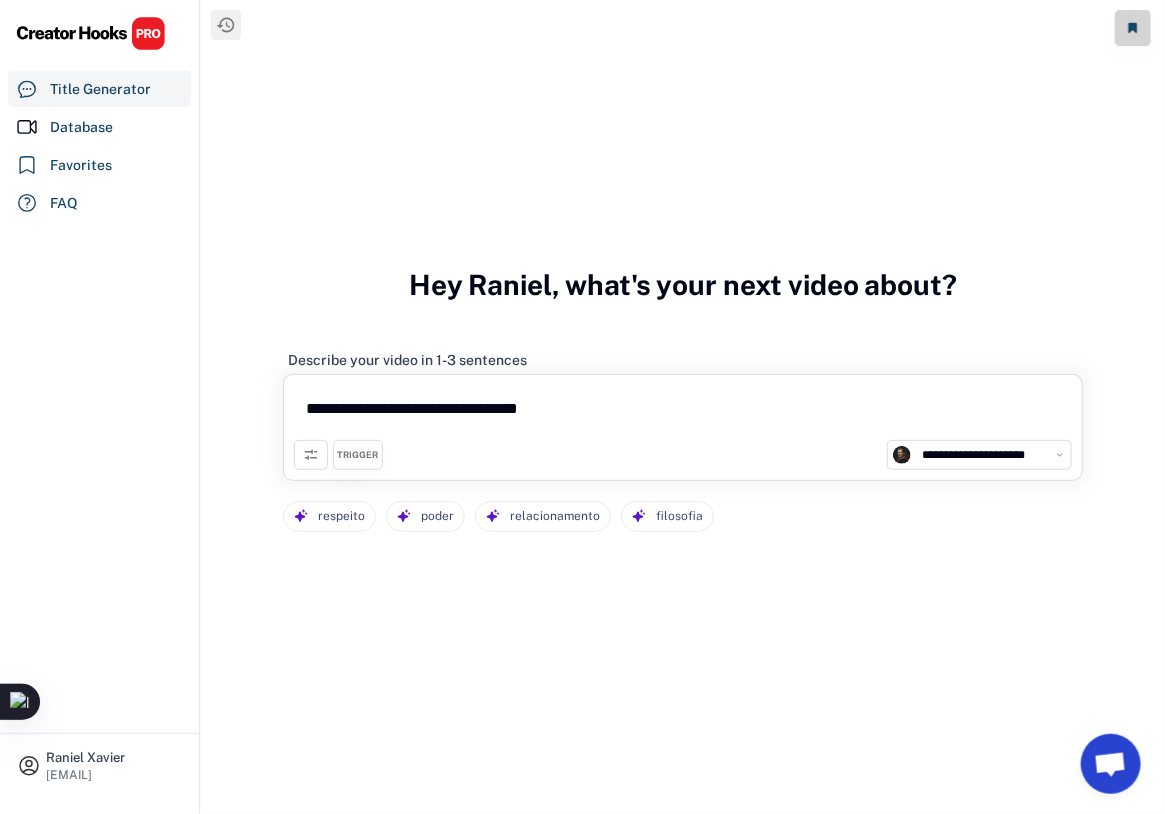 type on "**********" 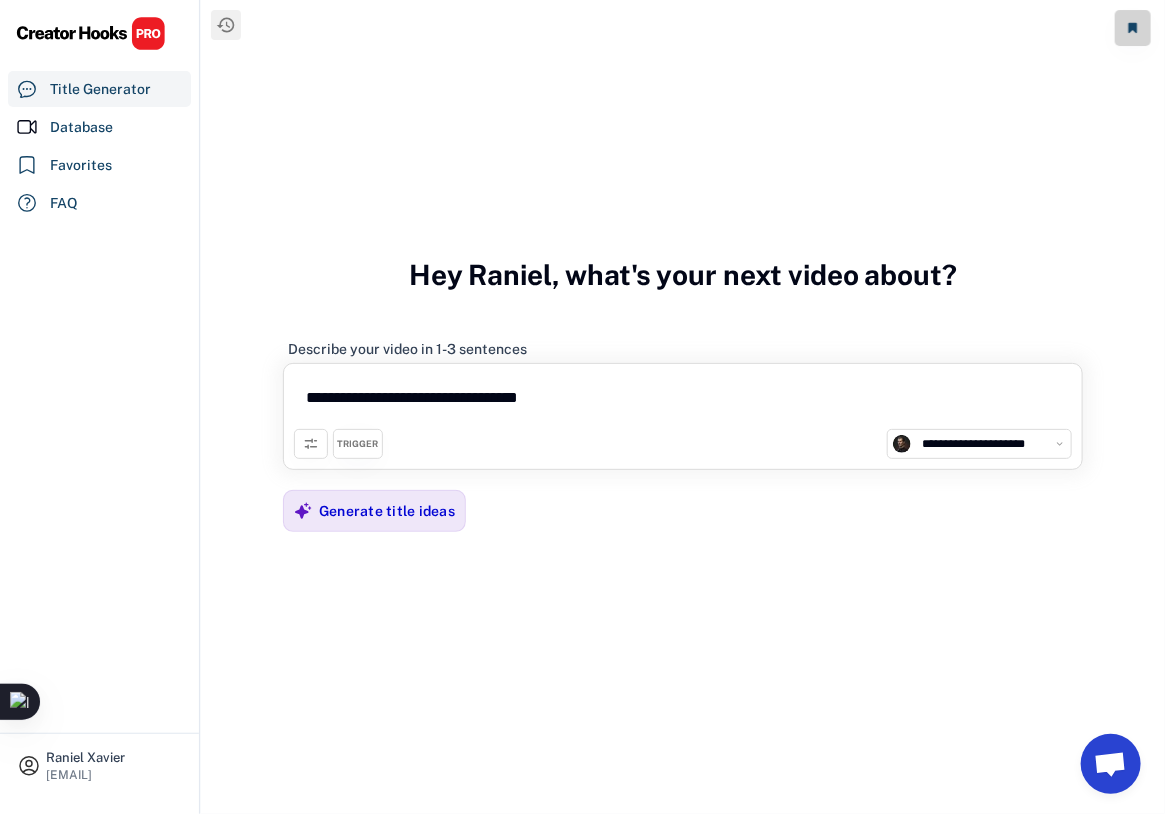 click on "**********" at bounding box center [683, 416] 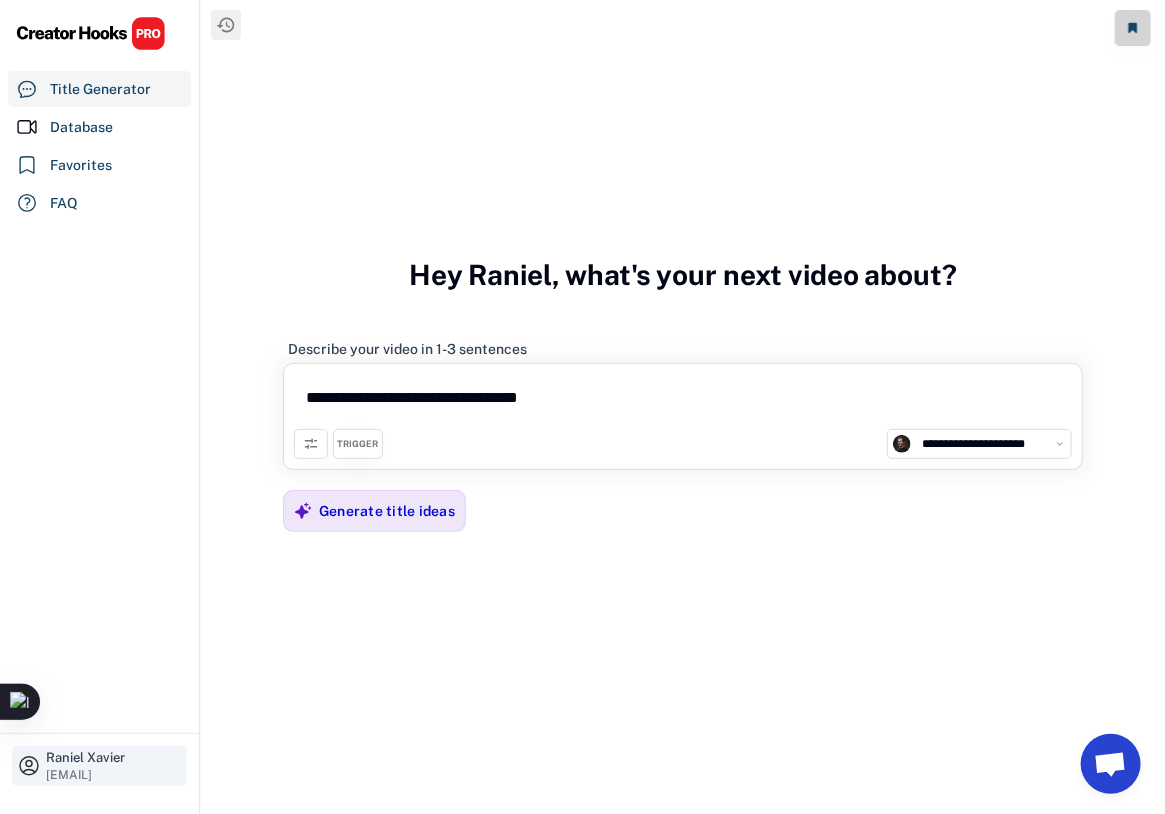 click on "Raniel Xavier" at bounding box center [114, 757] 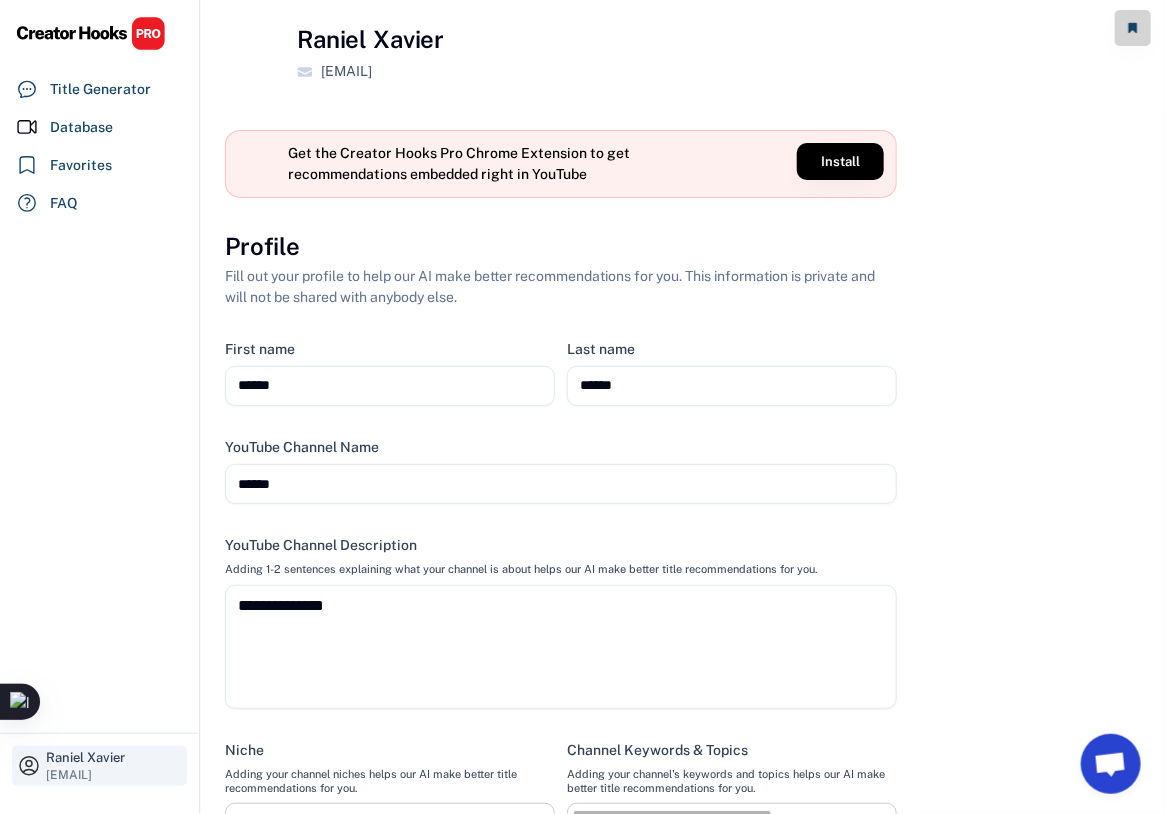 select 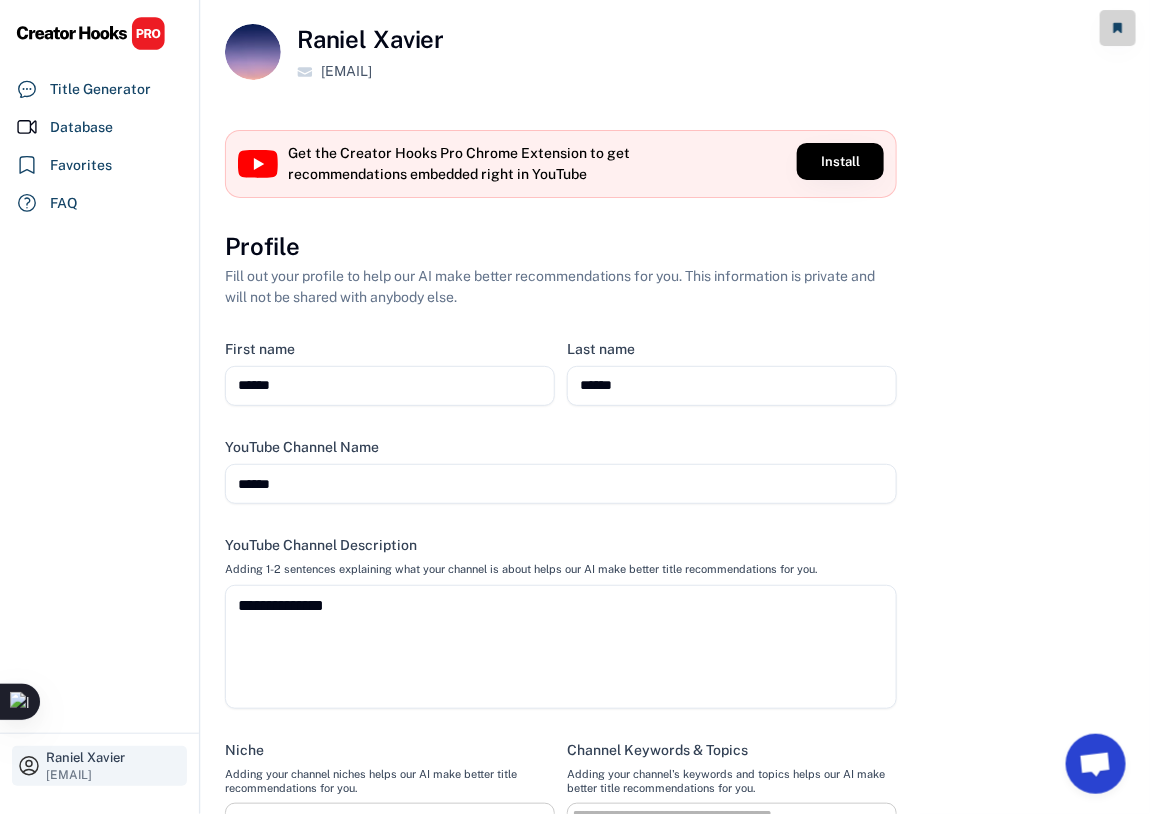 select 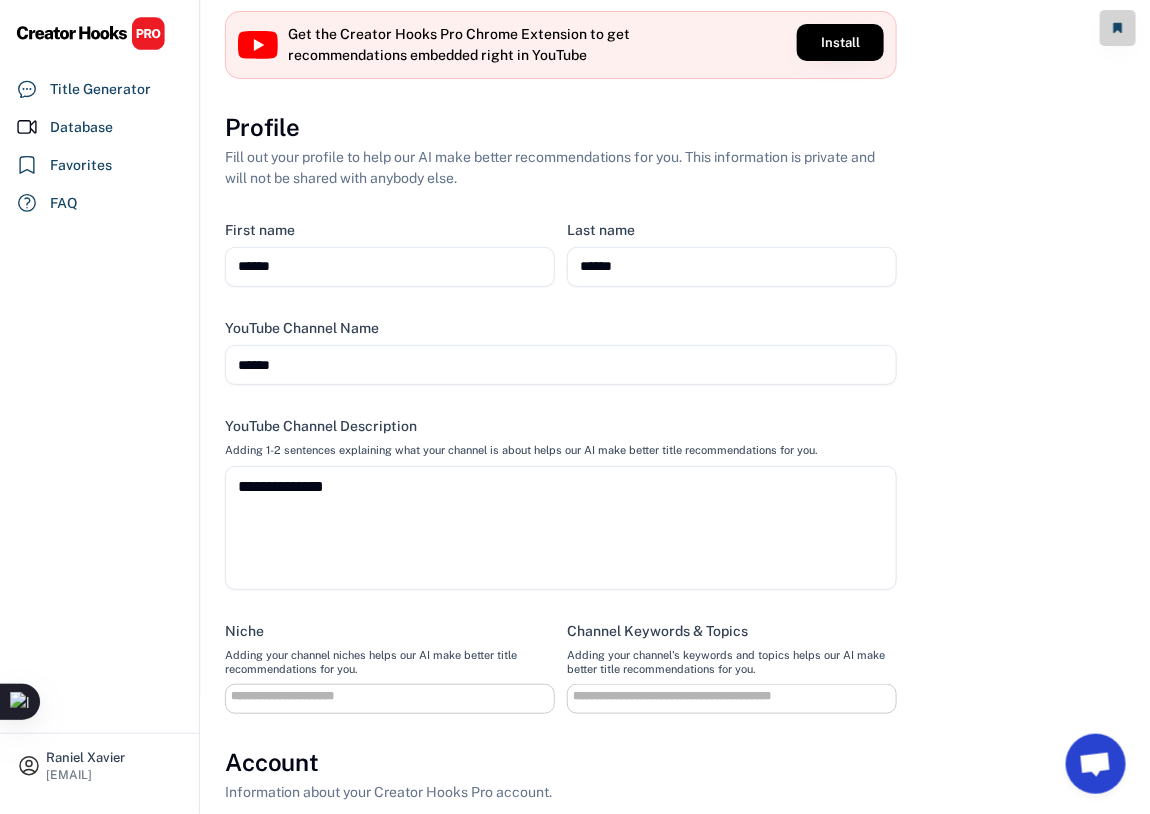 scroll, scrollTop: 400, scrollLeft: 0, axis: vertical 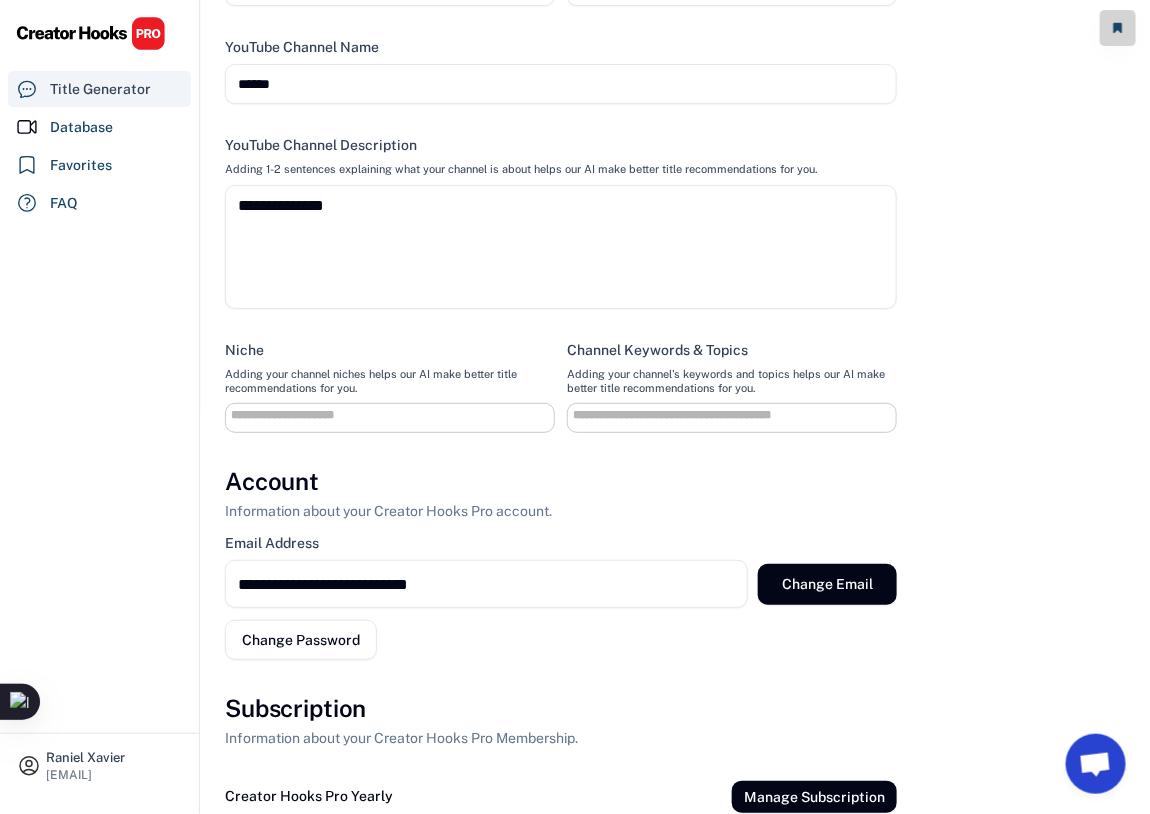 click on "Title Generator" at bounding box center (100, 89) 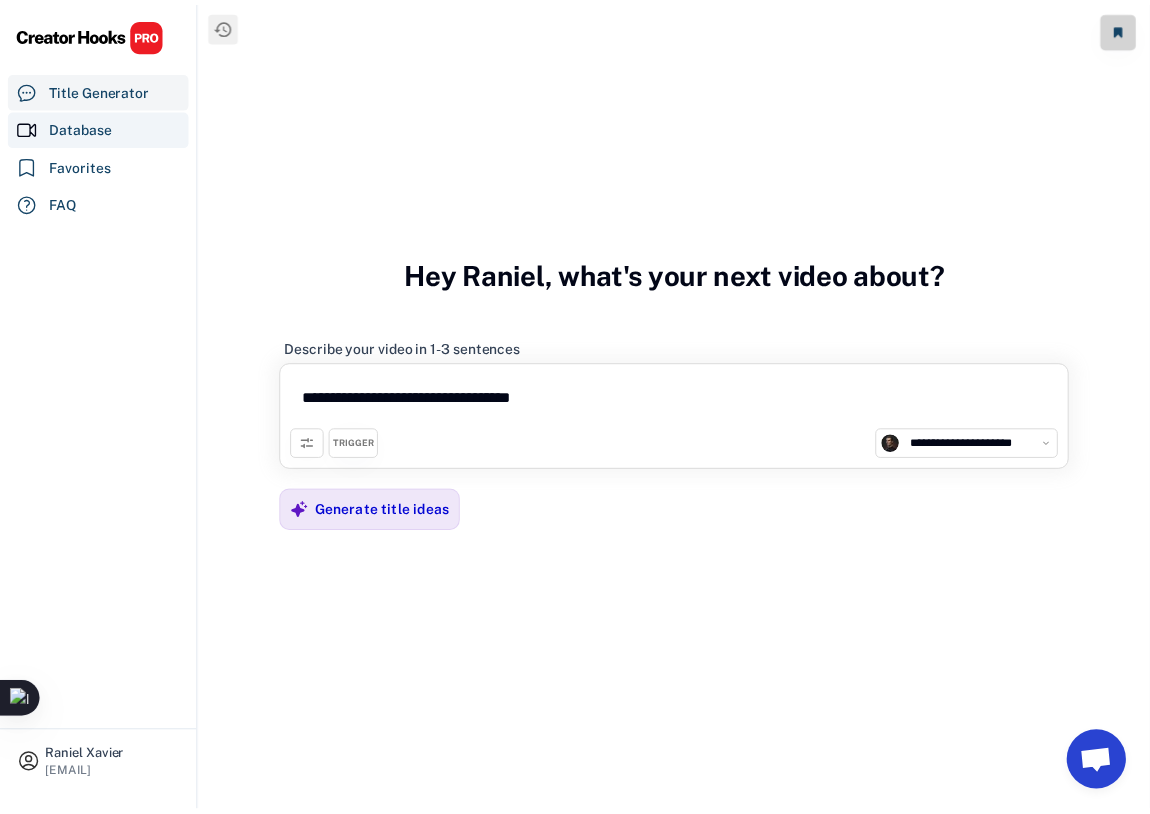 scroll, scrollTop: 0, scrollLeft: 0, axis: both 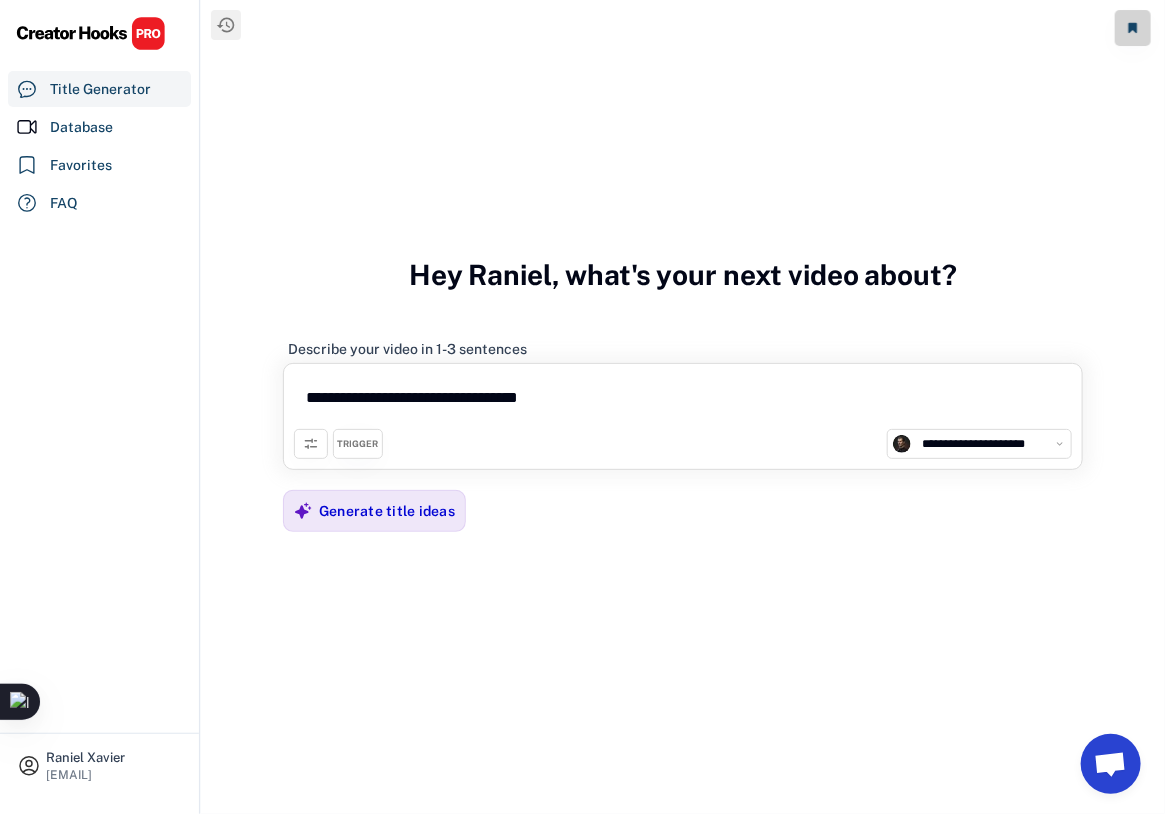click on "**********" at bounding box center [991, 444] 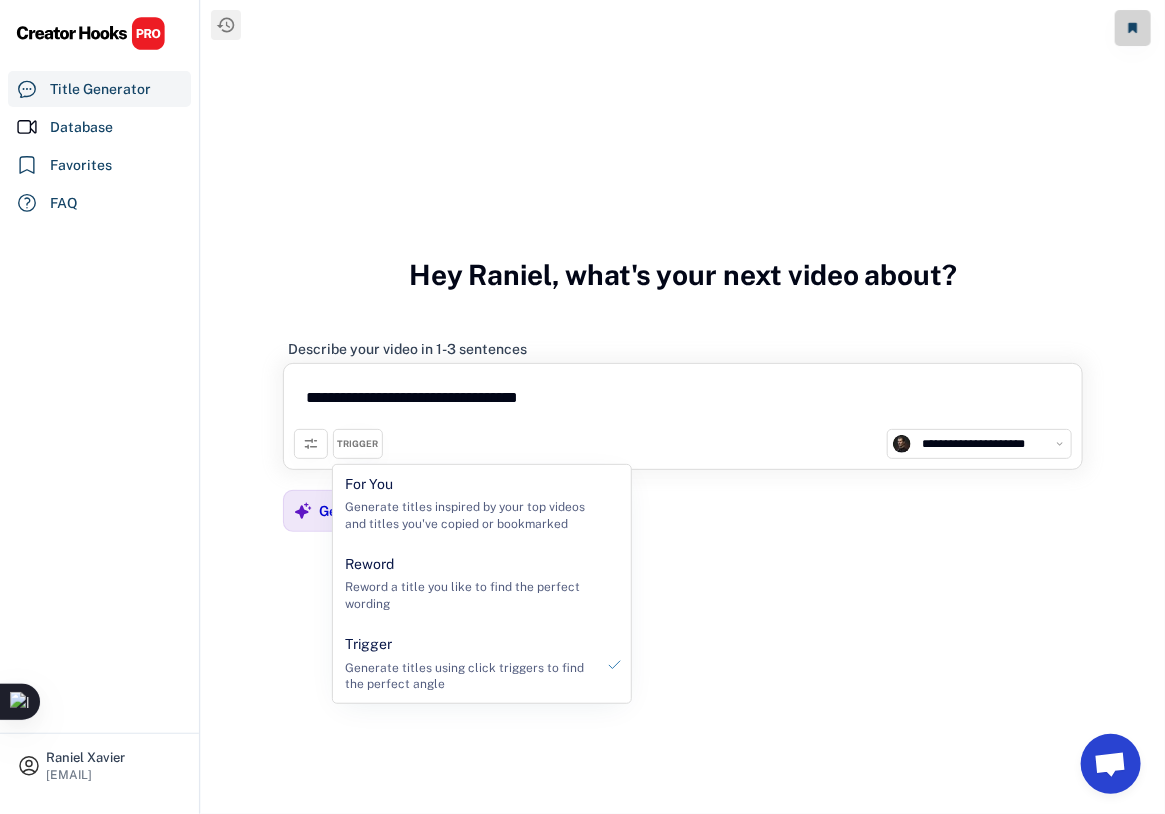 click on "**********" at bounding box center [683, 416] 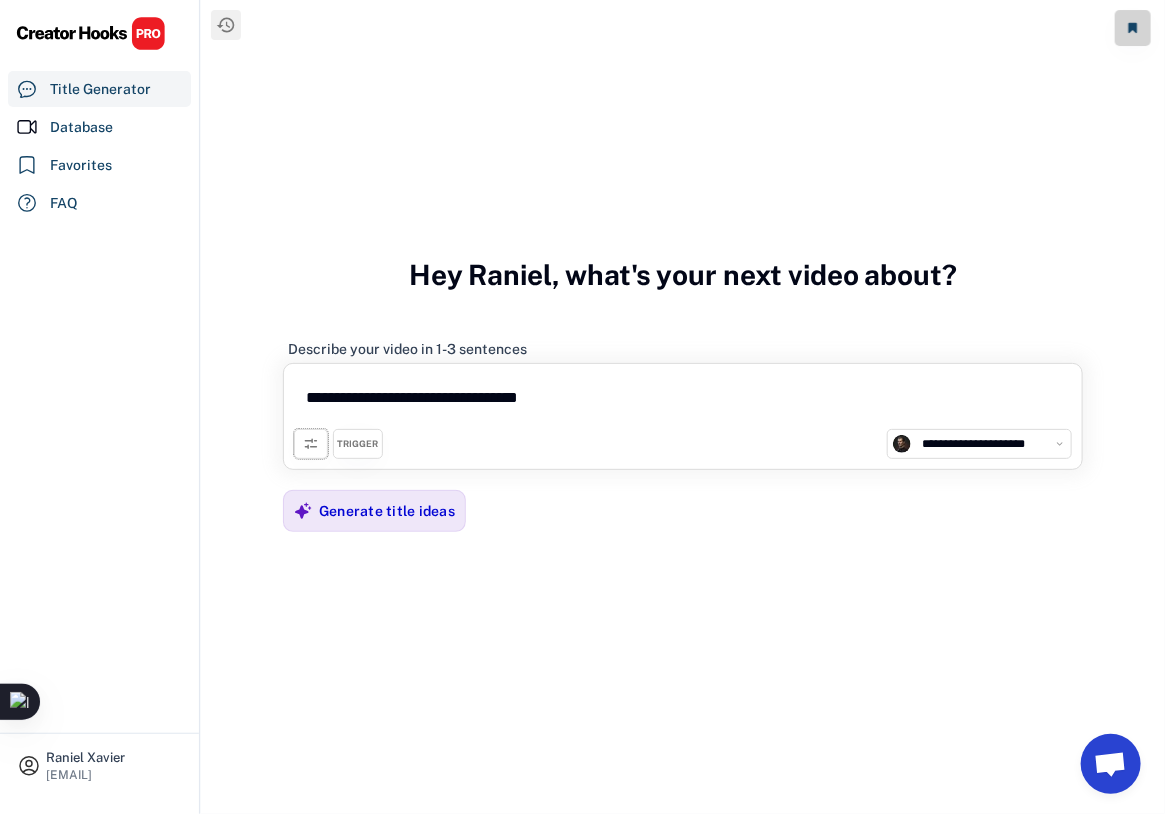 click at bounding box center (311, 444) 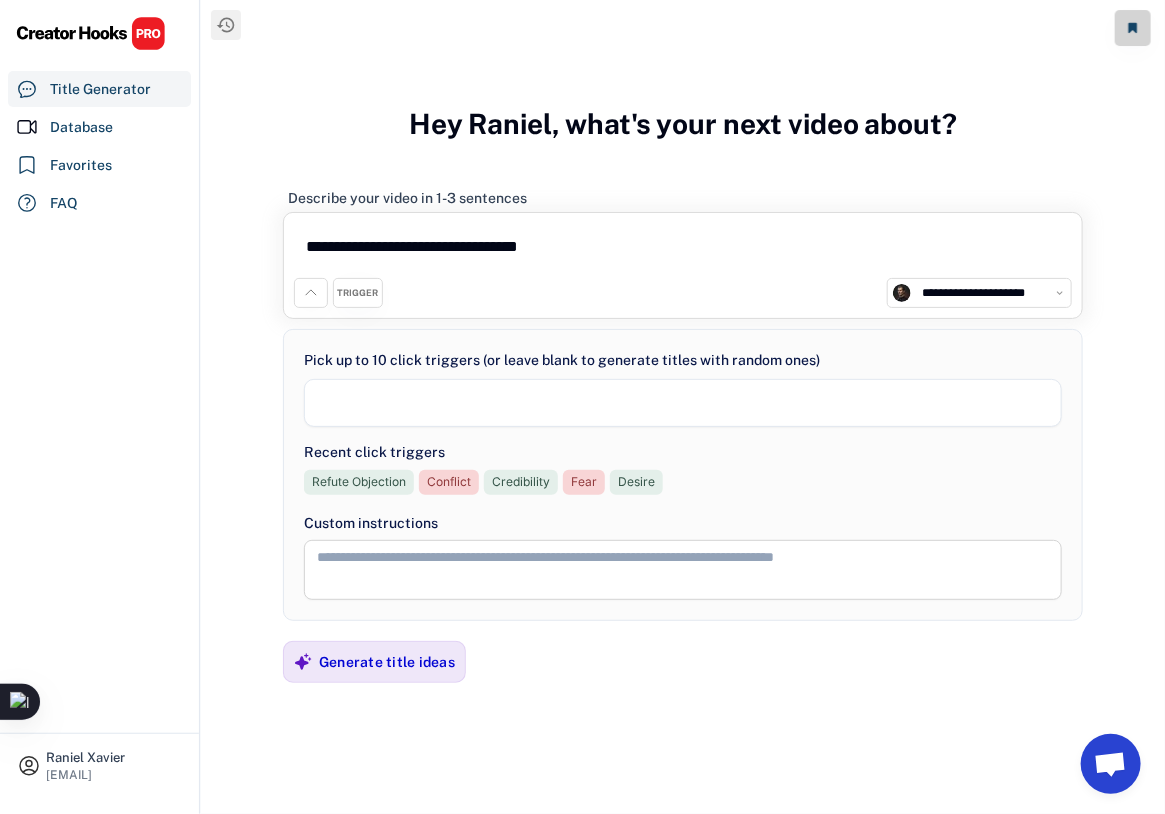 select 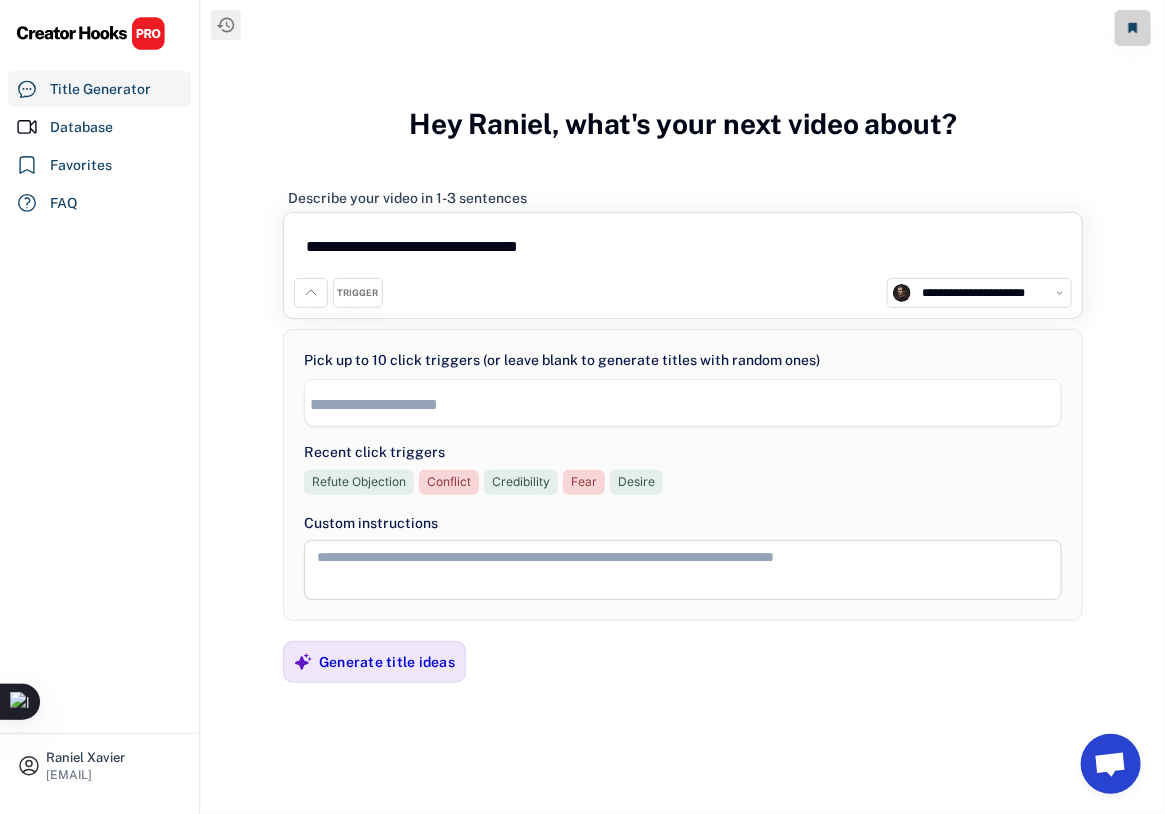 click on "**********" at bounding box center [991, 293] 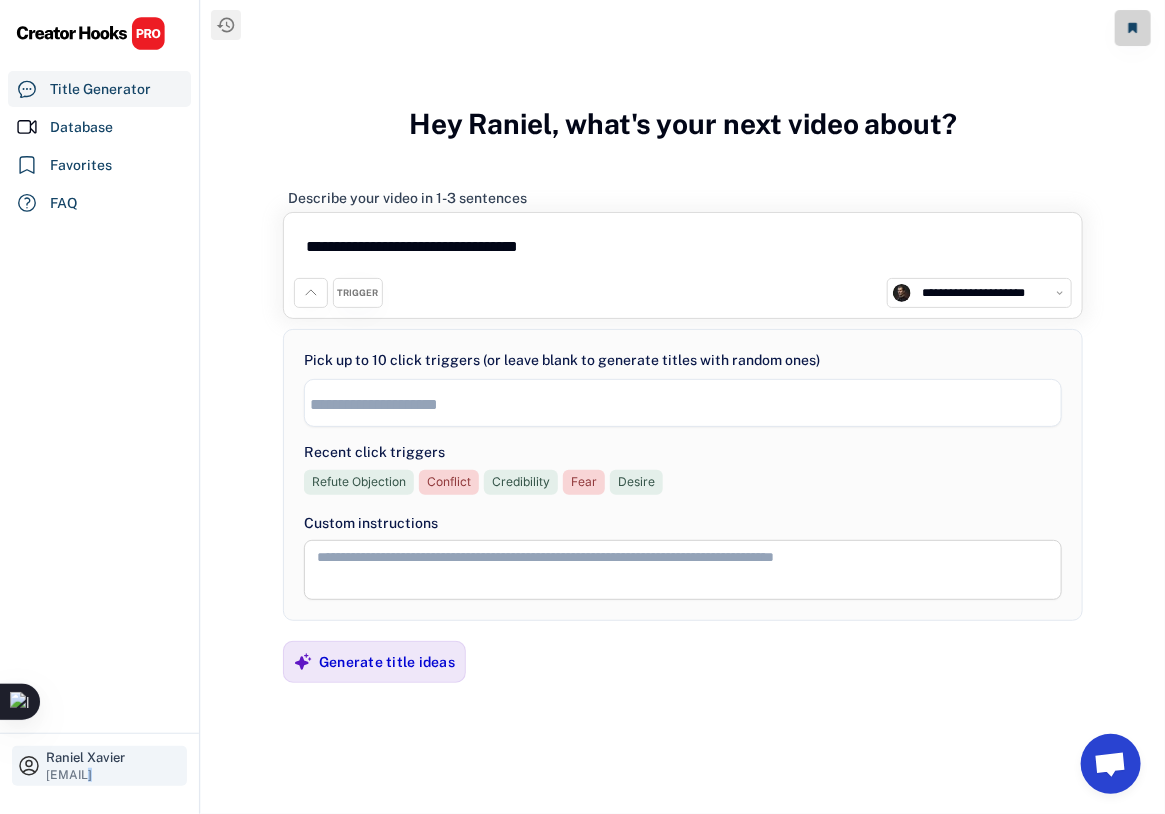 click on "Raniel Xavier [EMAIL]" at bounding box center (99, 773) 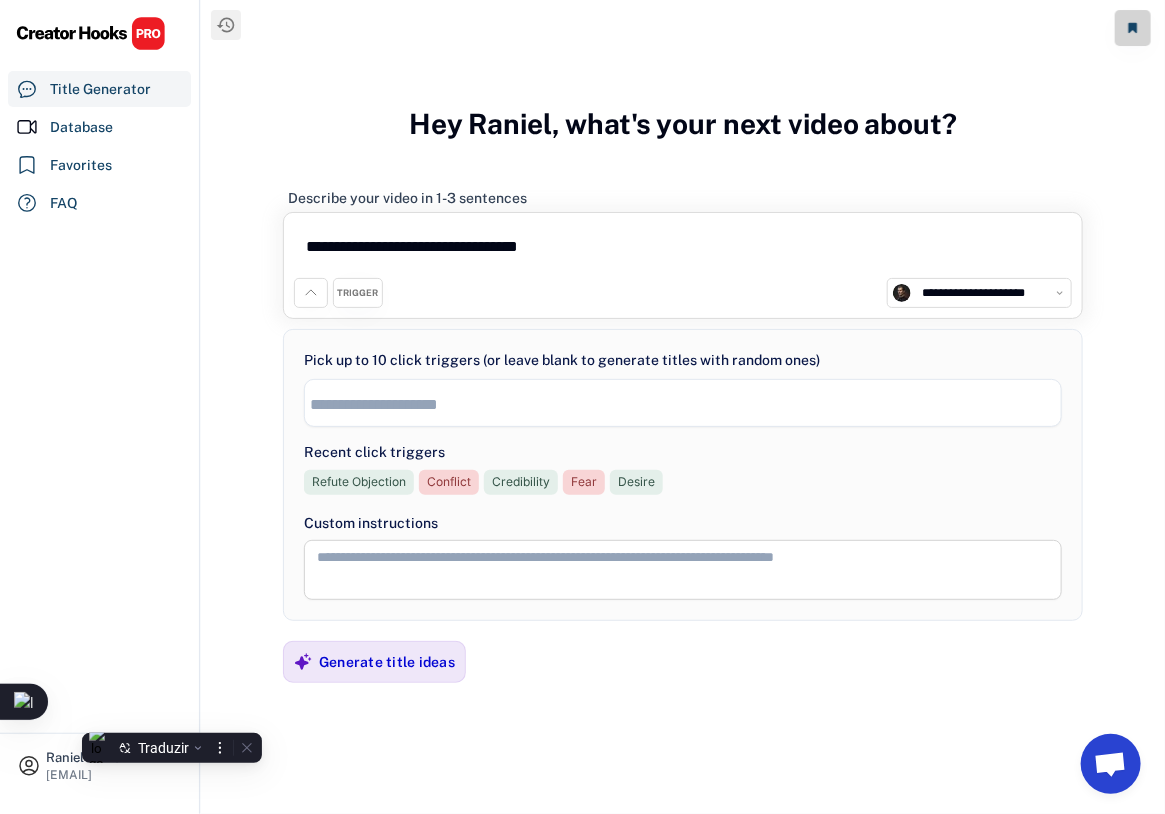 click on "Raniel Xavier" at bounding box center (114, 757) 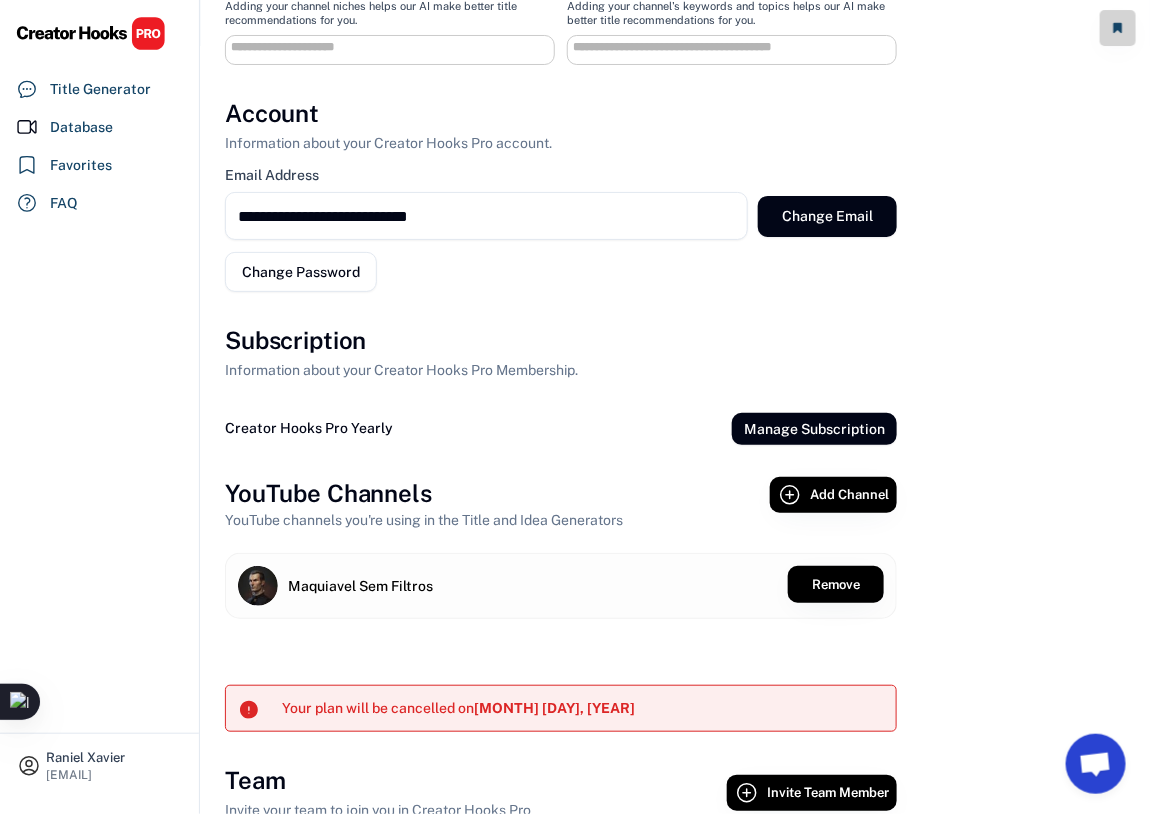 scroll, scrollTop: 800, scrollLeft: 0, axis: vertical 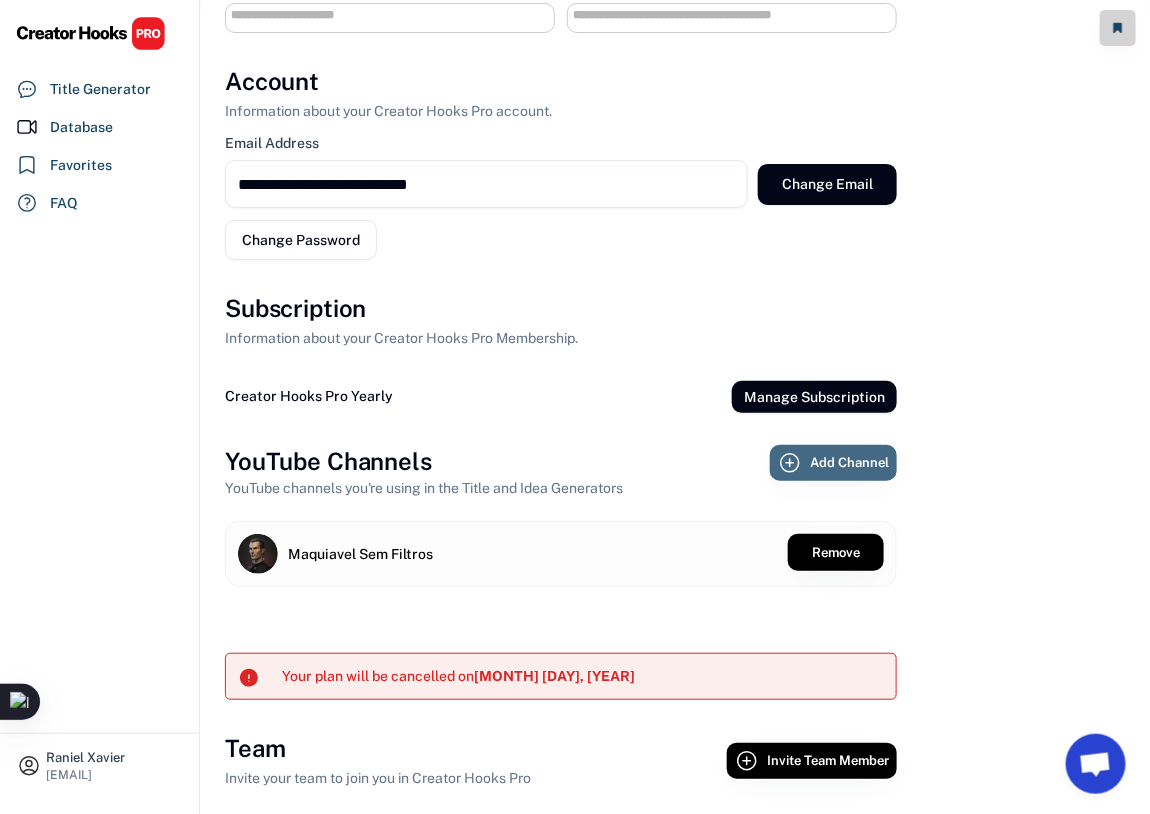 click on "Add Channel" at bounding box center (849, 462) 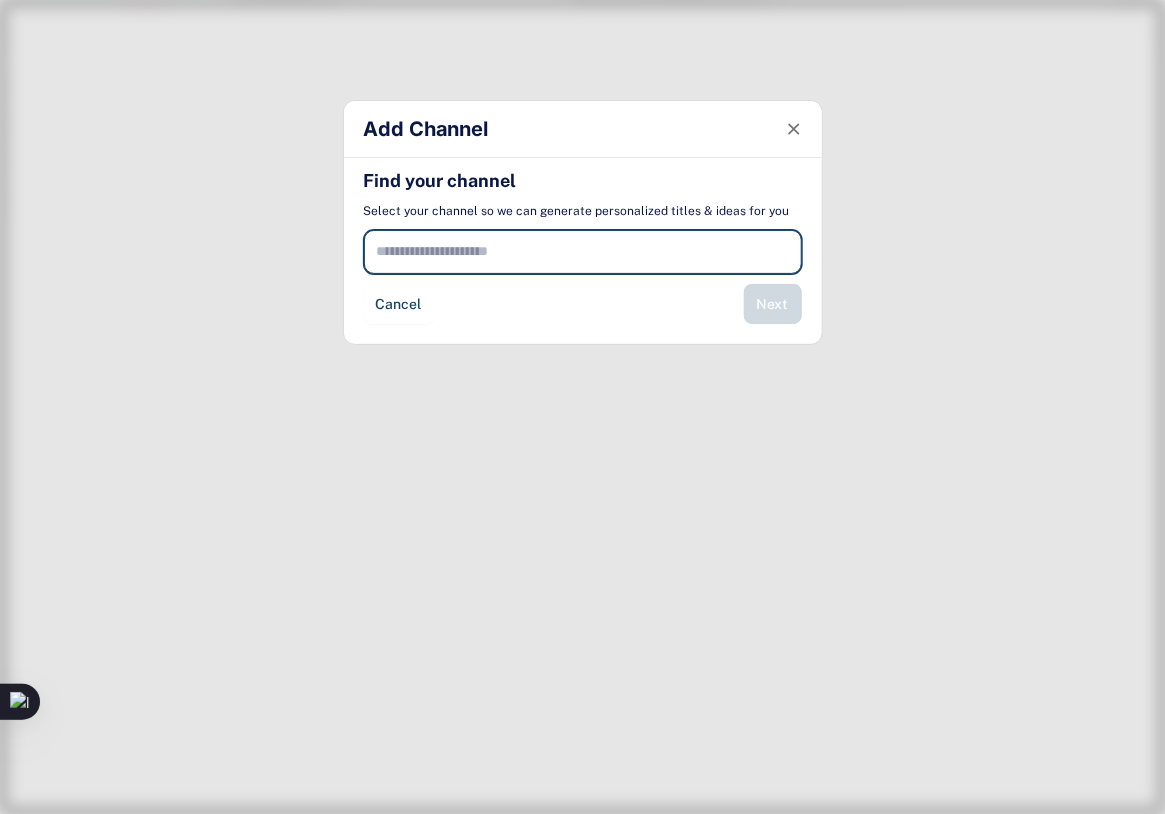 click at bounding box center (583, 252) 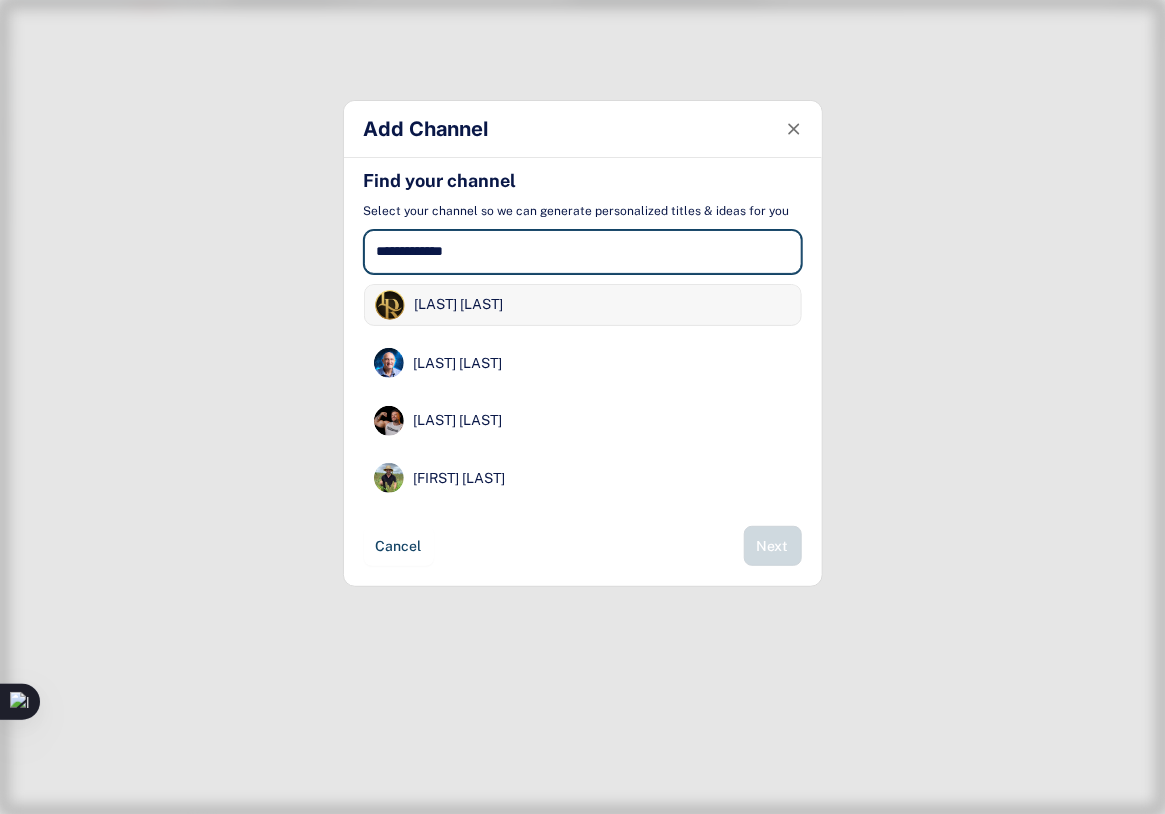 type on "**********" 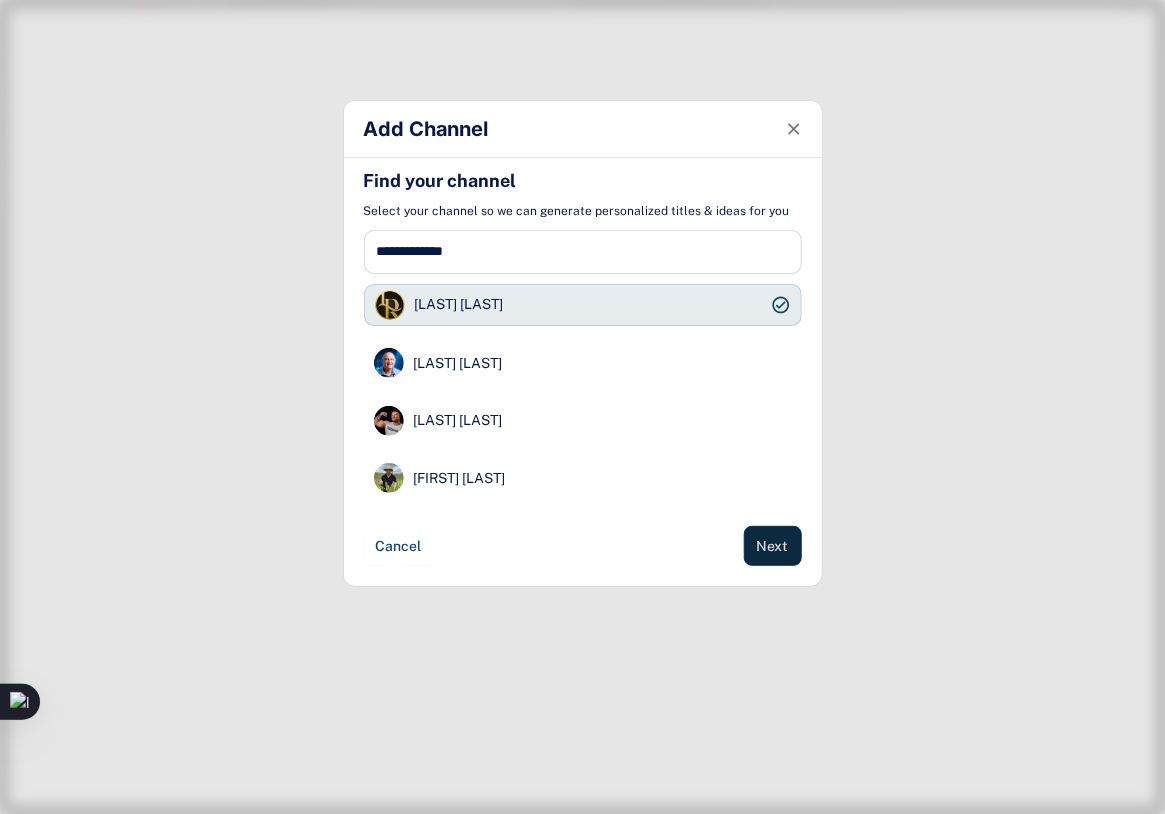 click on "Next" at bounding box center [773, 546] 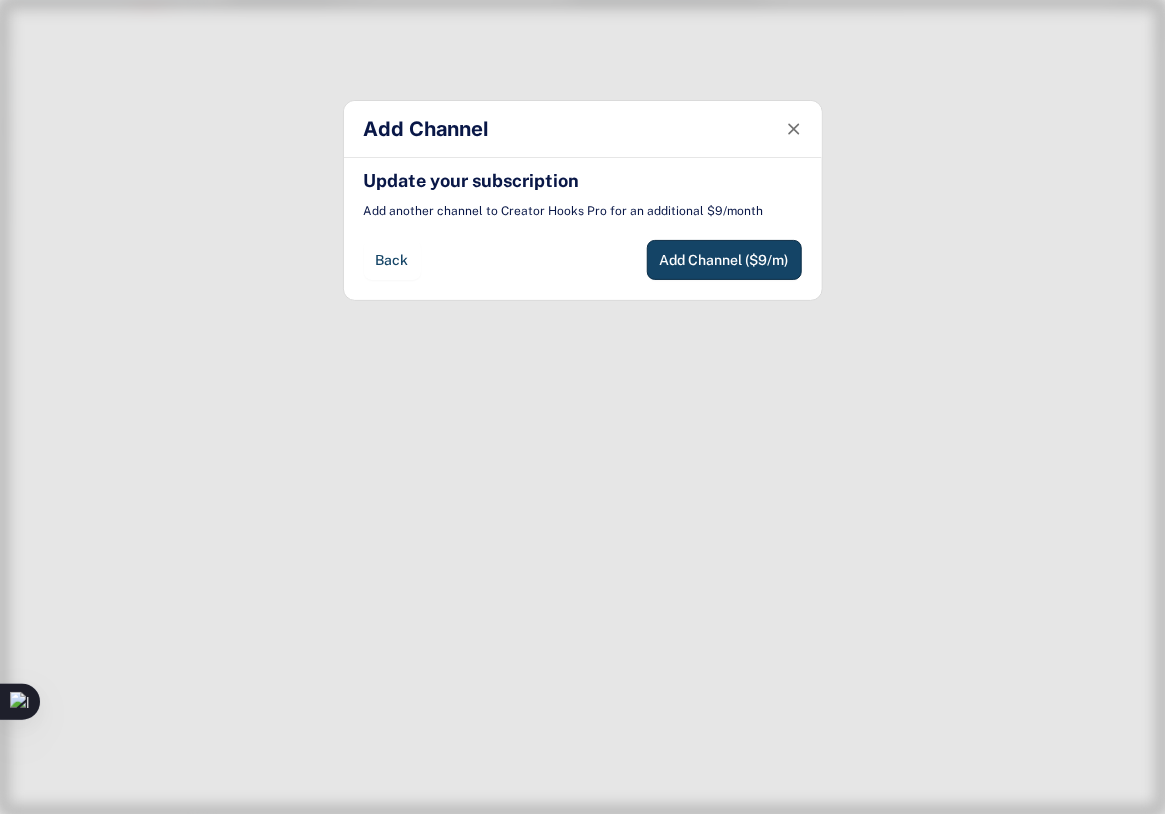 click on "Back" at bounding box center (392, 260) 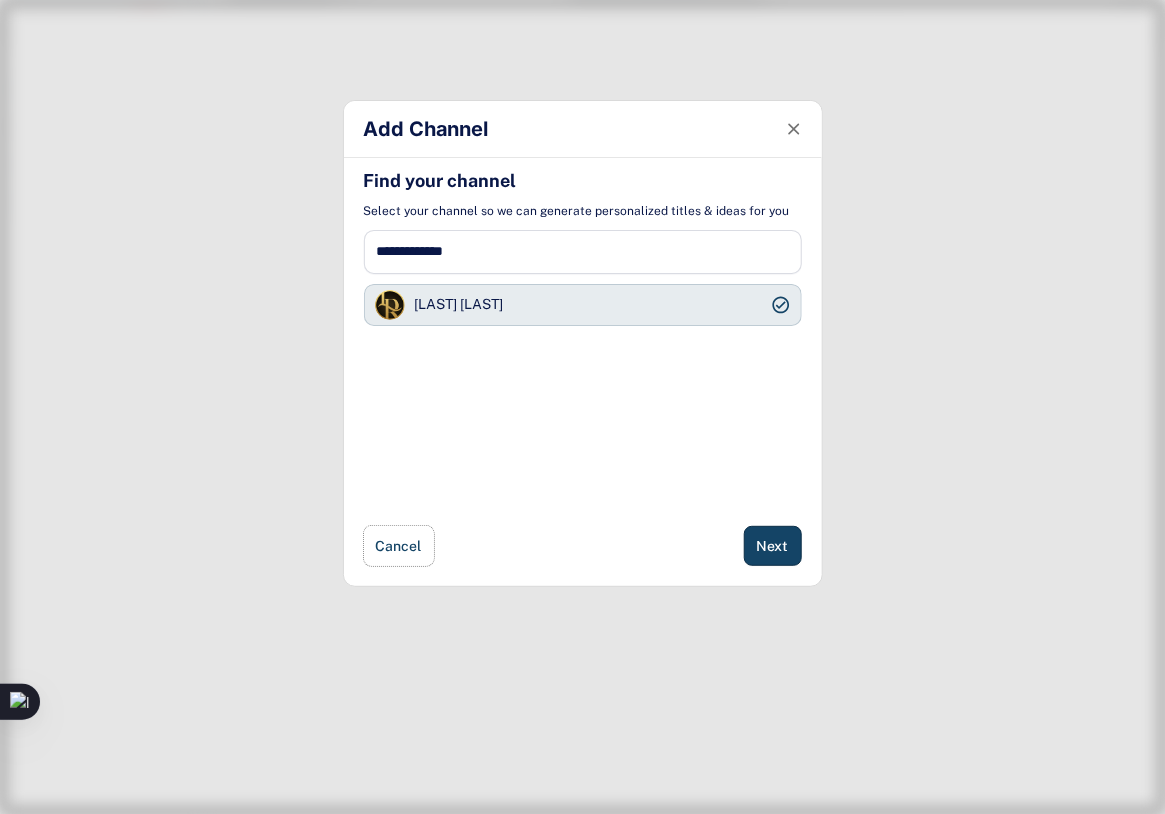 click on "Cancel" at bounding box center [399, 546] 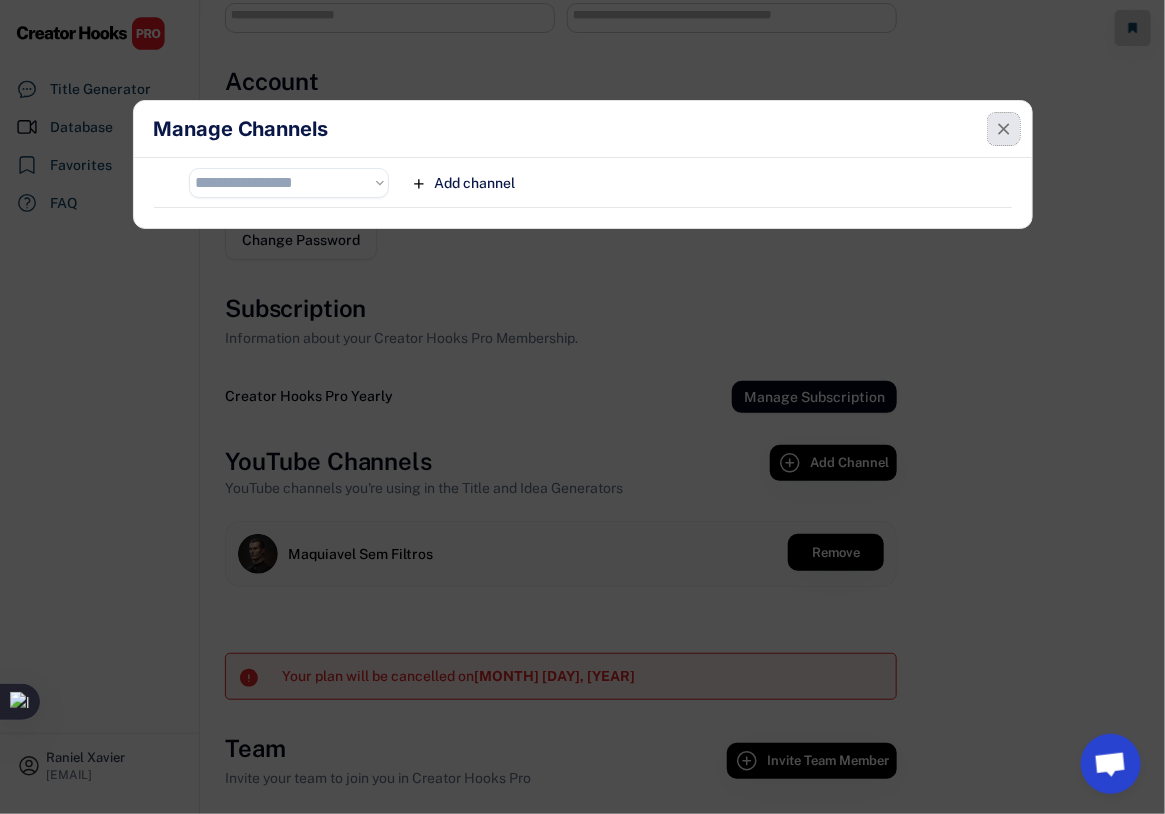 click 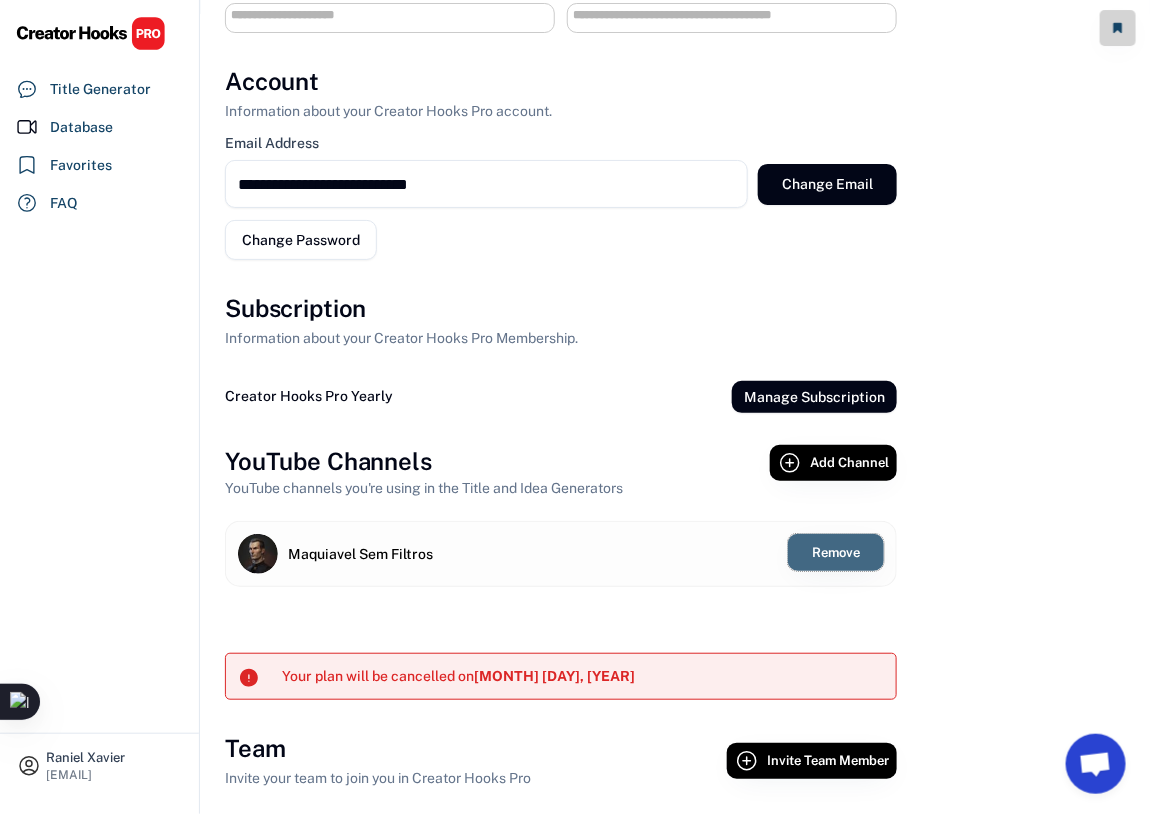 click on "Remove" at bounding box center (836, 552) 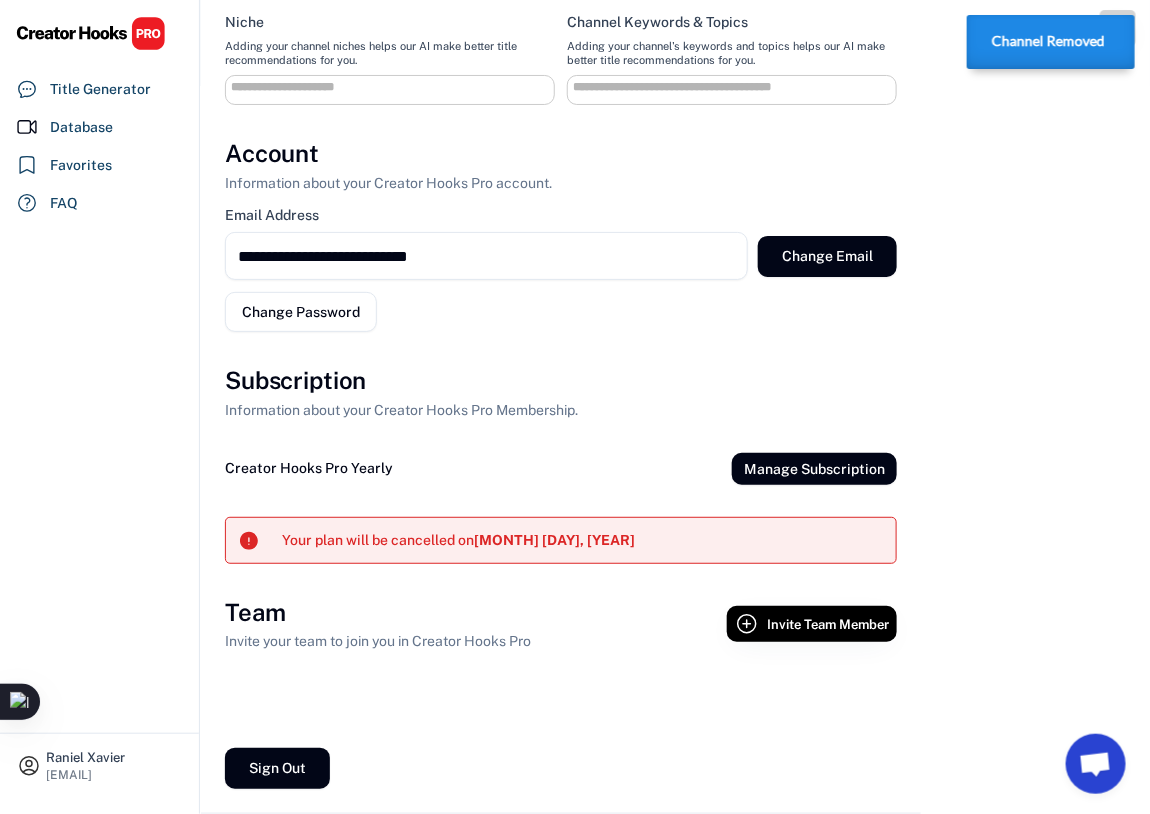scroll, scrollTop: 725, scrollLeft: 0, axis: vertical 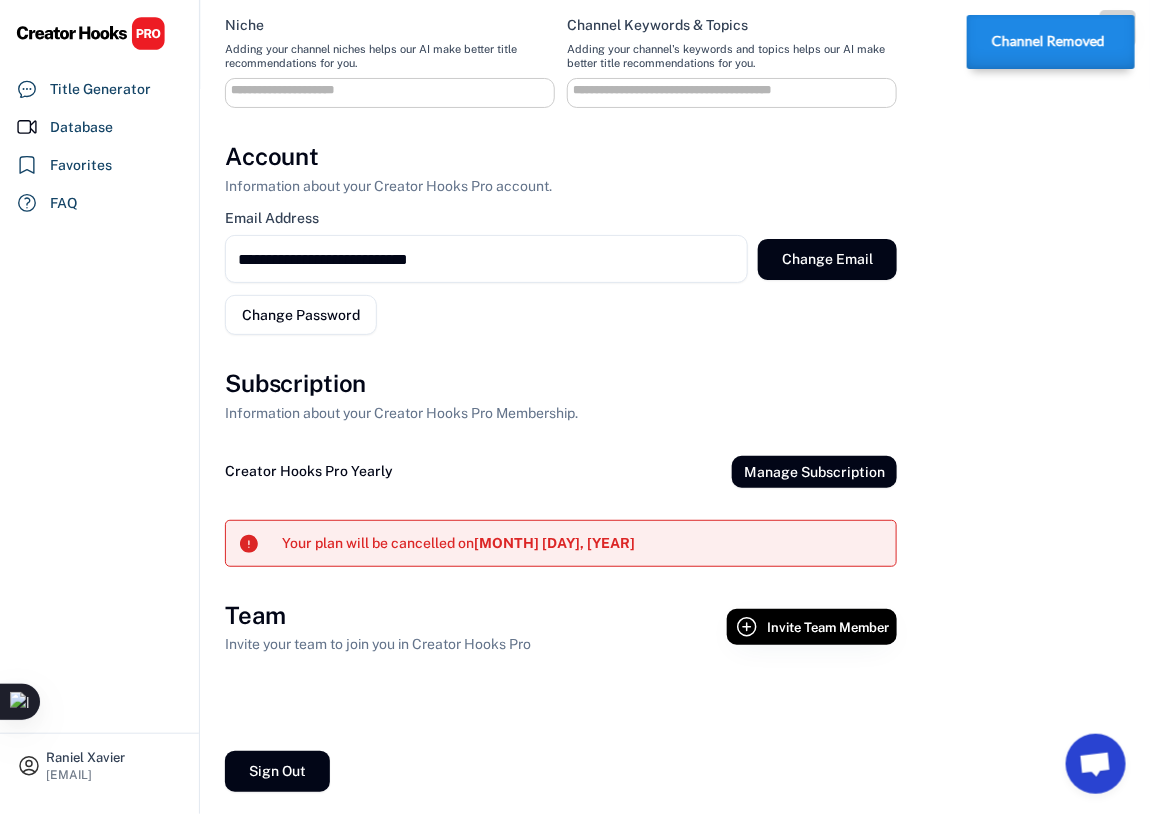 click at bounding box center (91, 33) 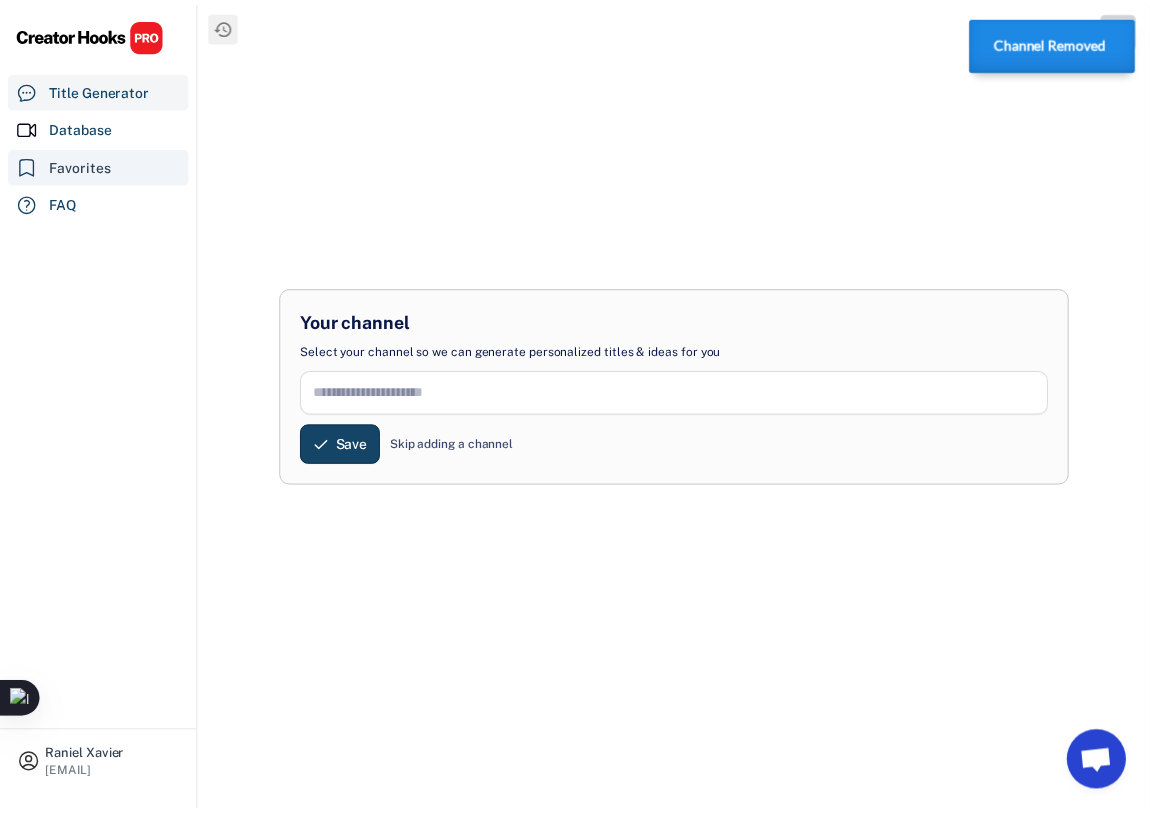 scroll, scrollTop: 0, scrollLeft: 0, axis: both 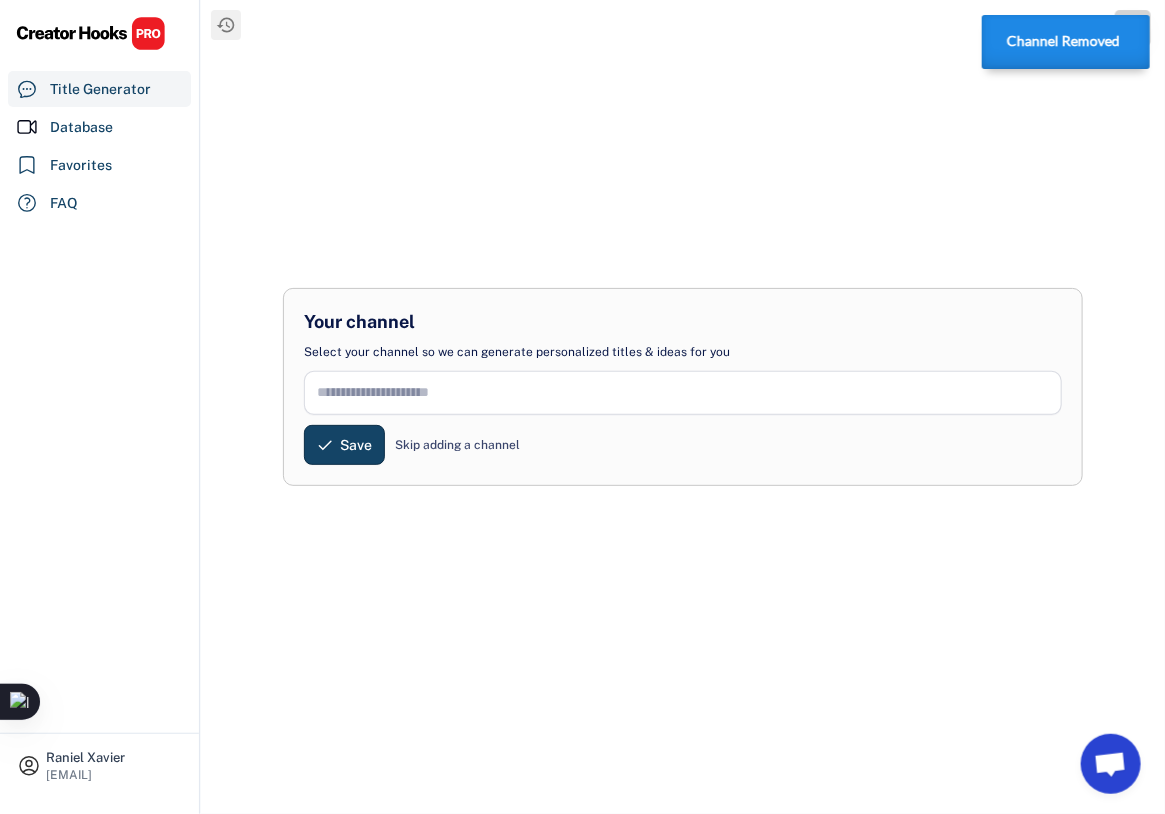 click at bounding box center [683, 393] 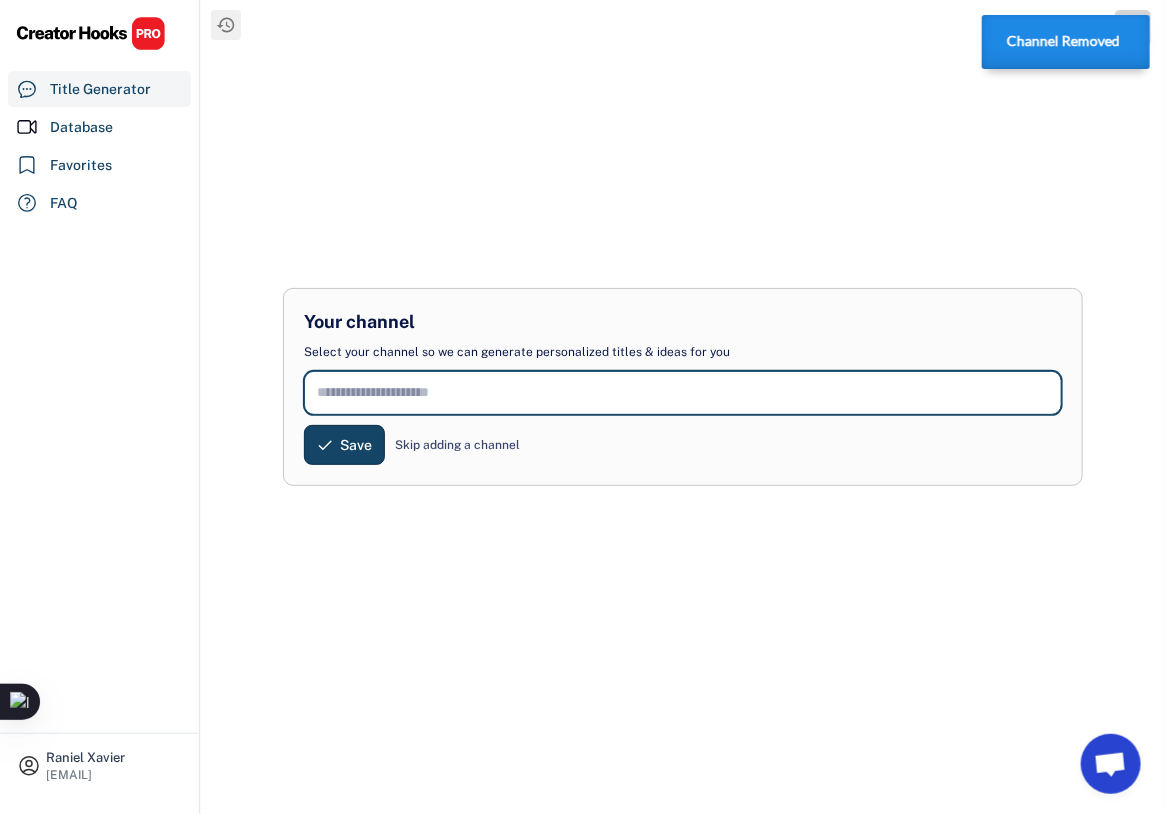 paste on "**********" 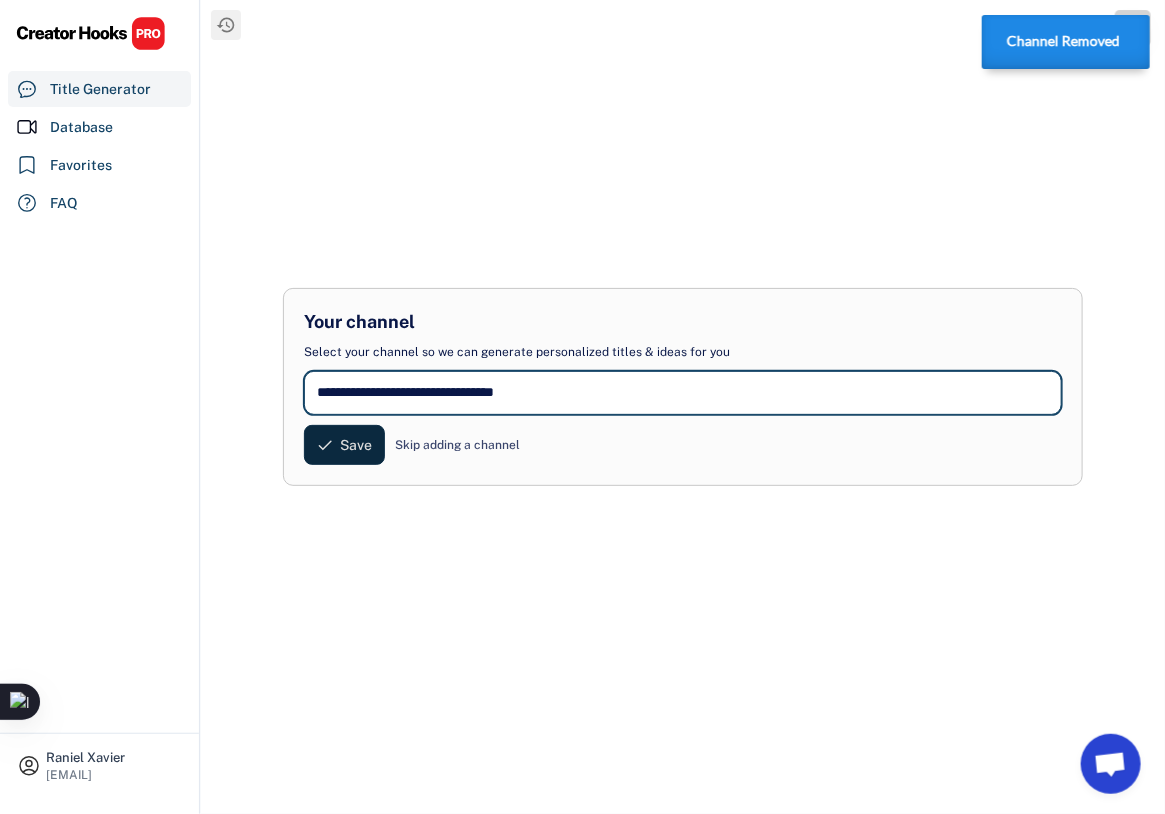type on "**********" 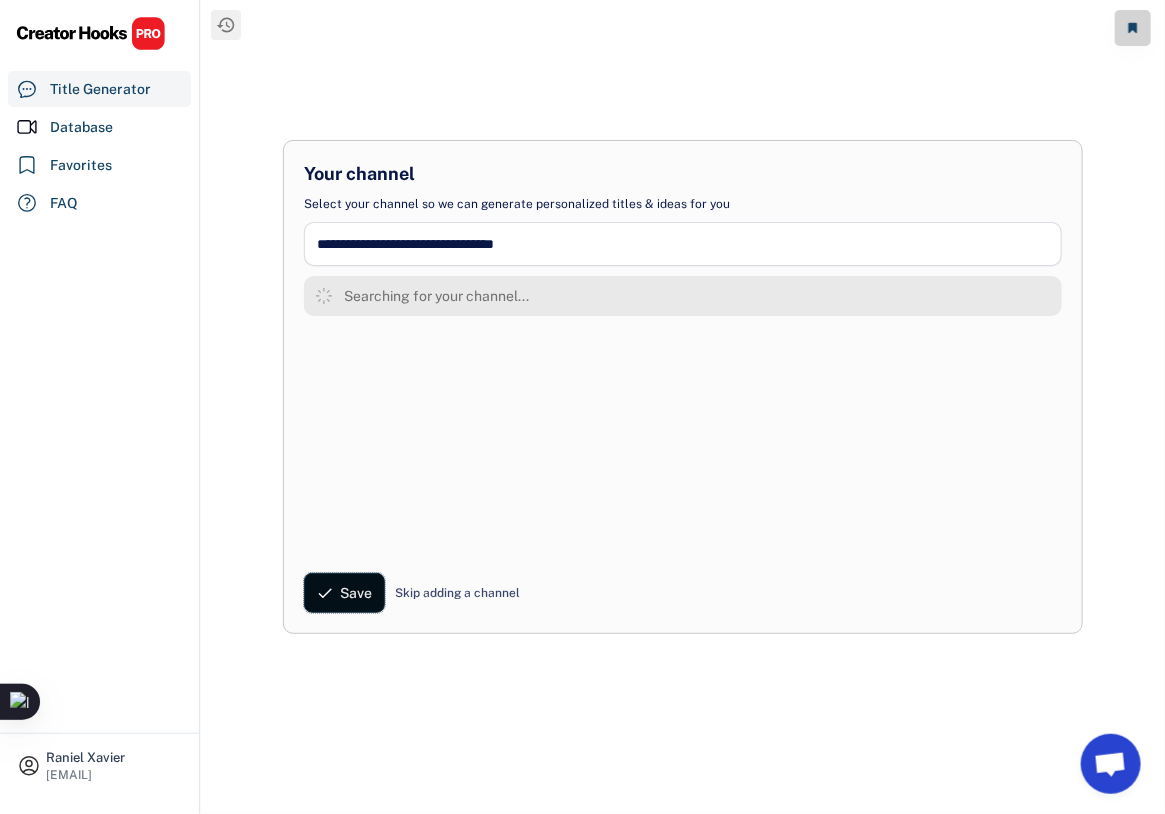 drag, startPoint x: 341, startPoint y: 447, endPoint x: 432, endPoint y: 552, distance: 138.94603 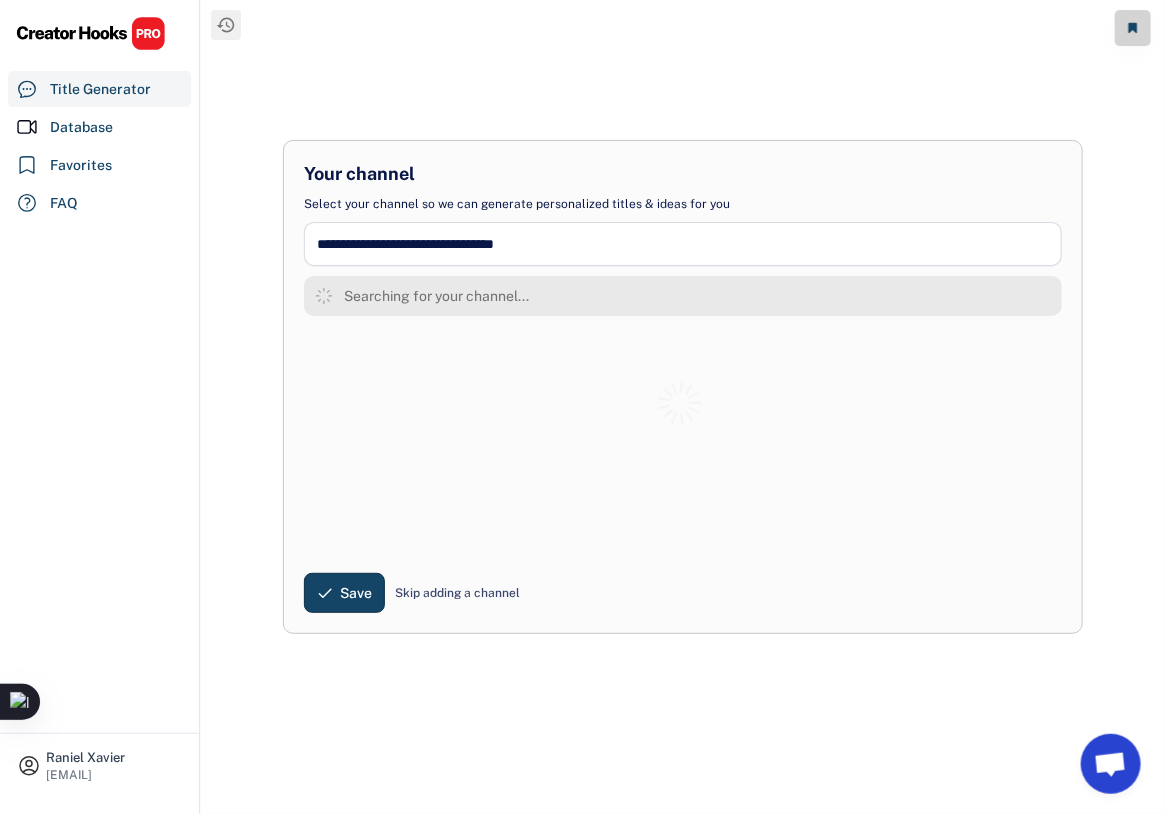 click on "Skip adding a channel" at bounding box center (457, 593) 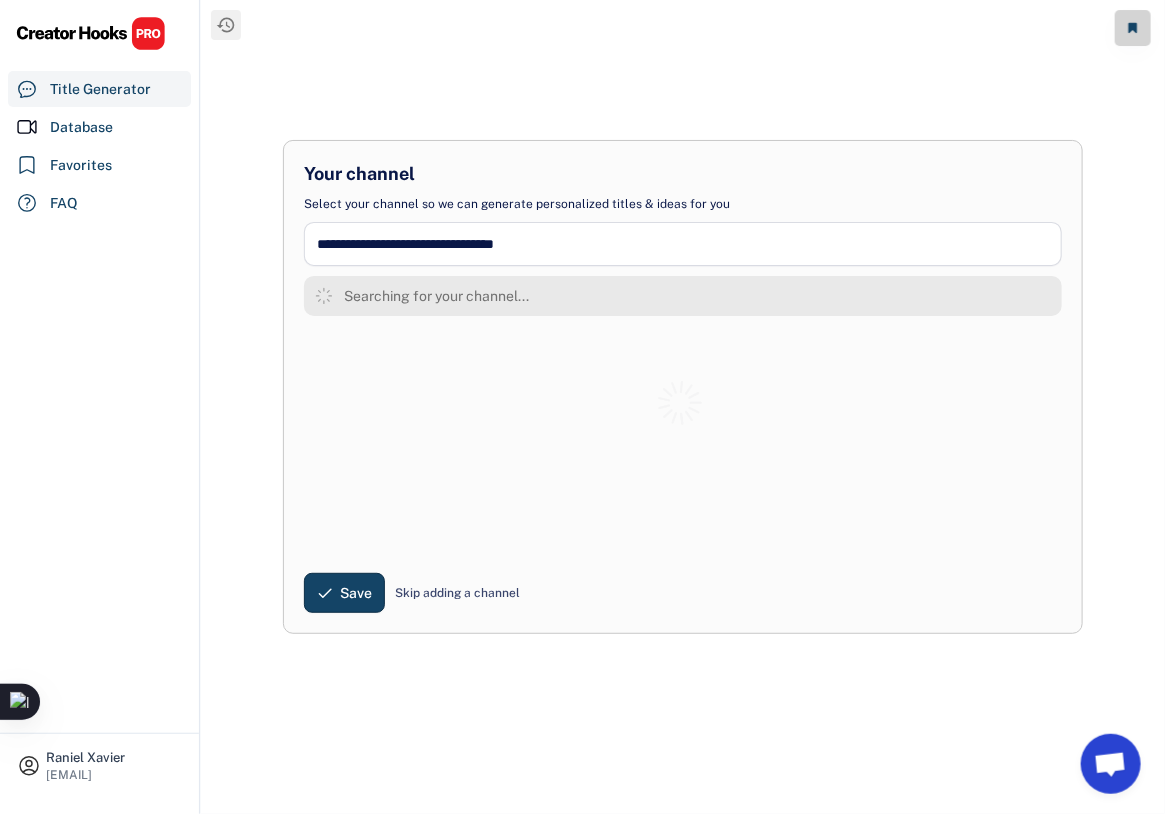 select 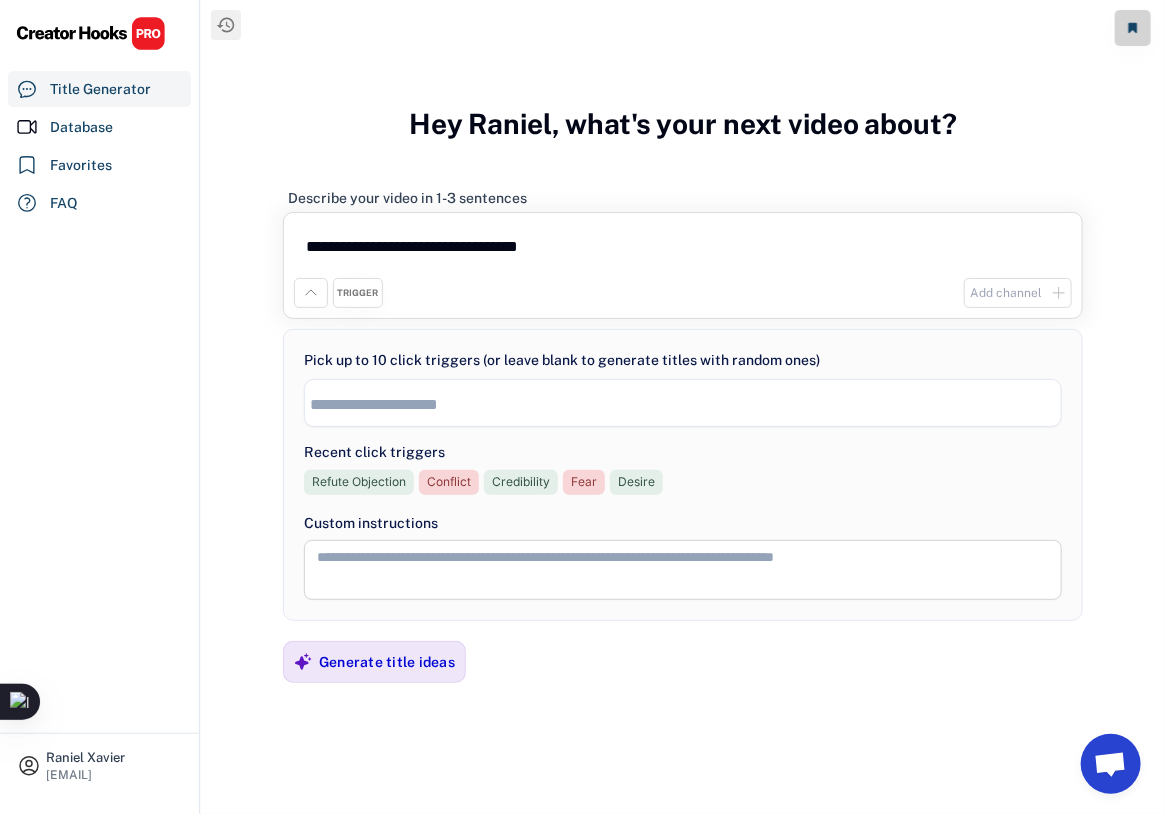 click on "**********" at bounding box center (683, 250) 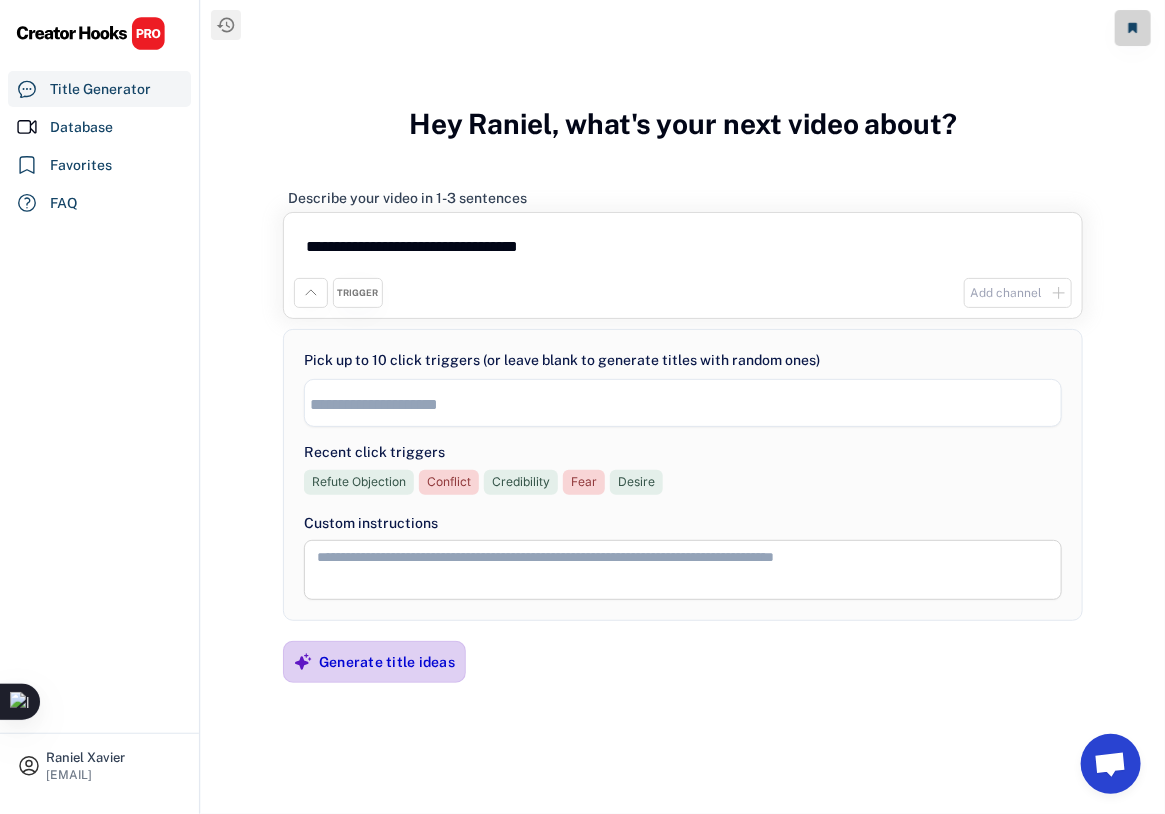click on "Generate title ideas" at bounding box center (387, 662) 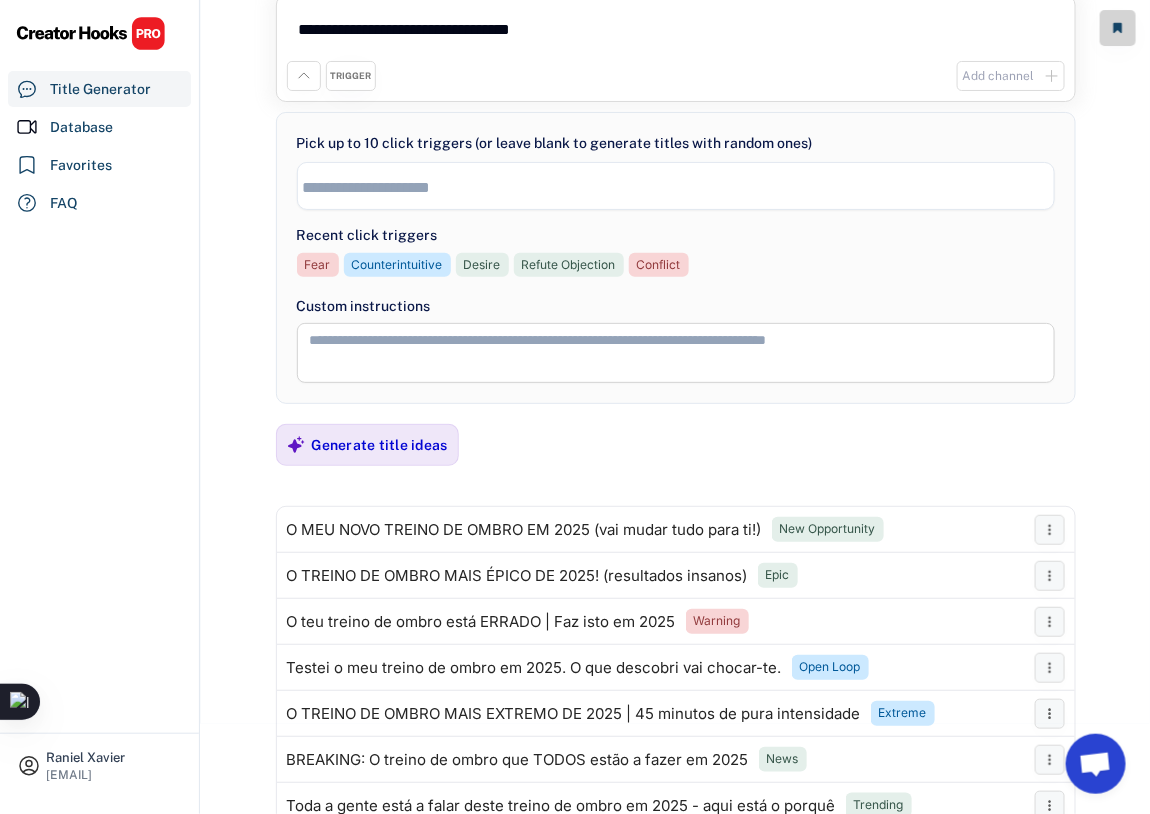 scroll, scrollTop: 99, scrollLeft: 0, axis: vertical 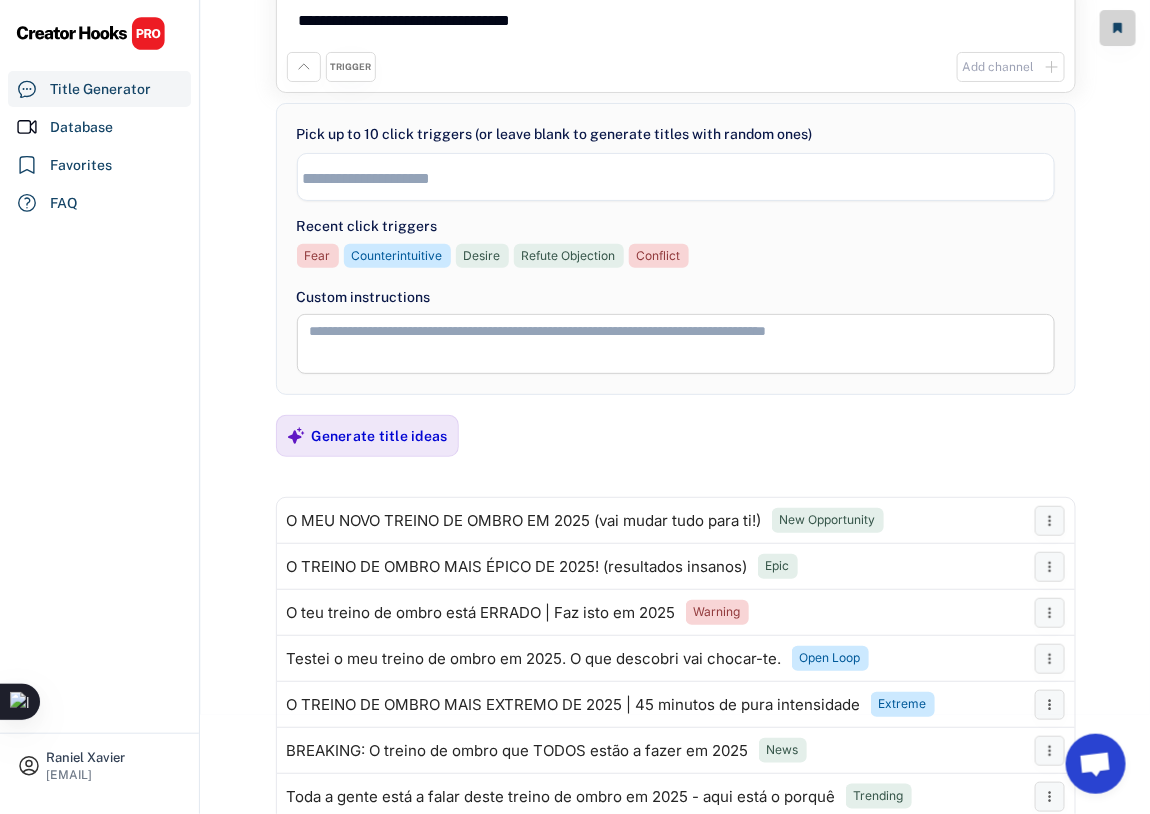 click on "**********" at bounding box center [676, 39] 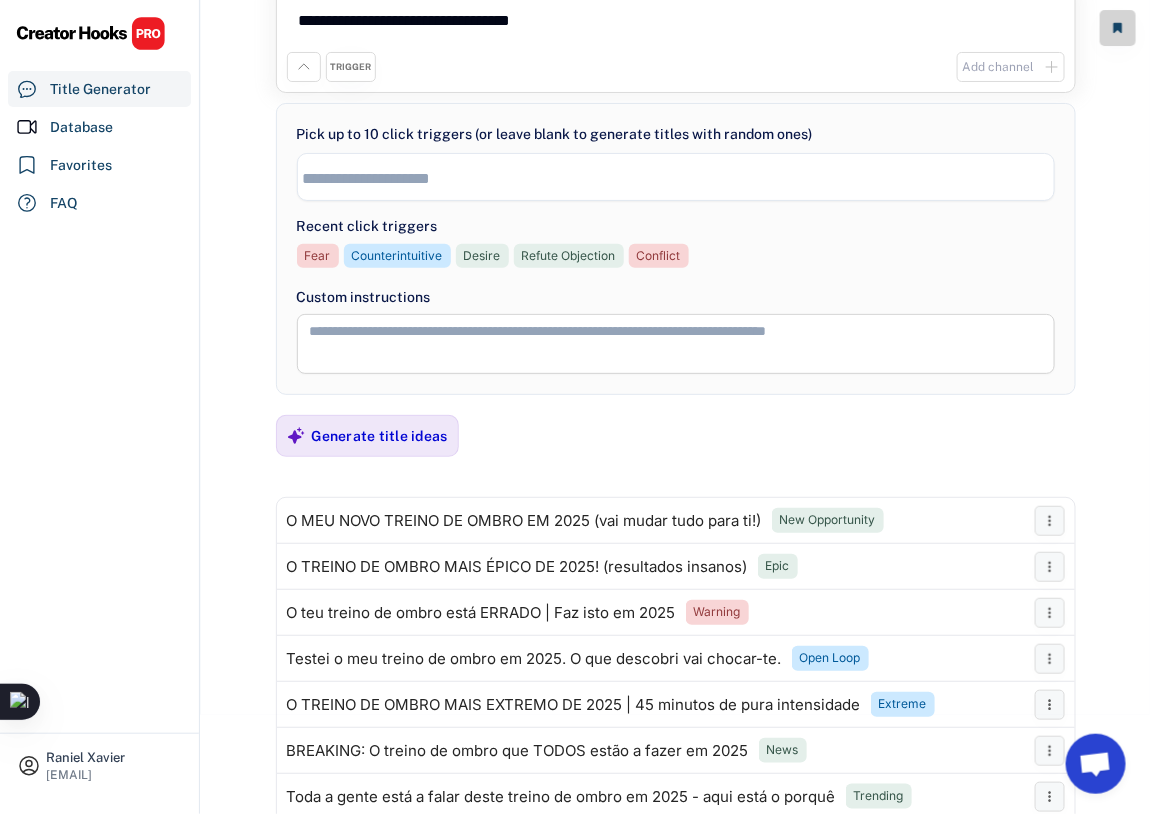 click on "**********" at bounding box center (676, 24) 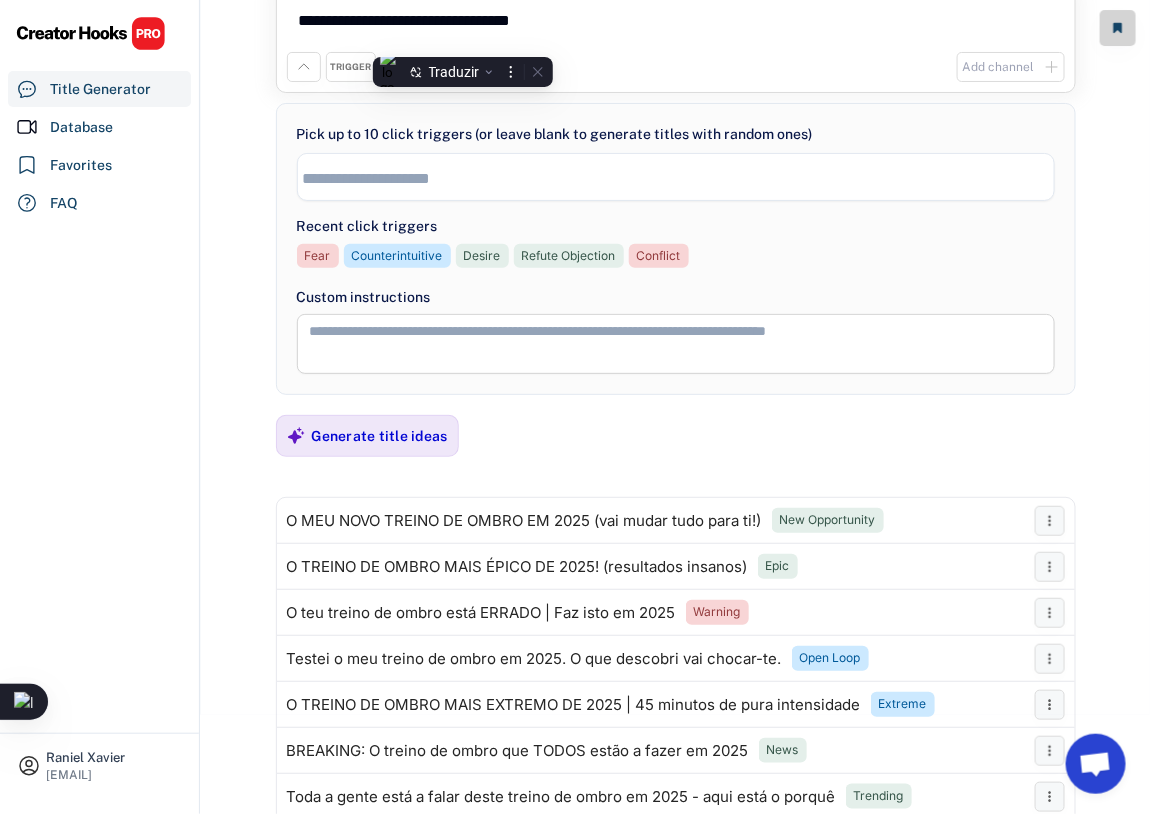 paste 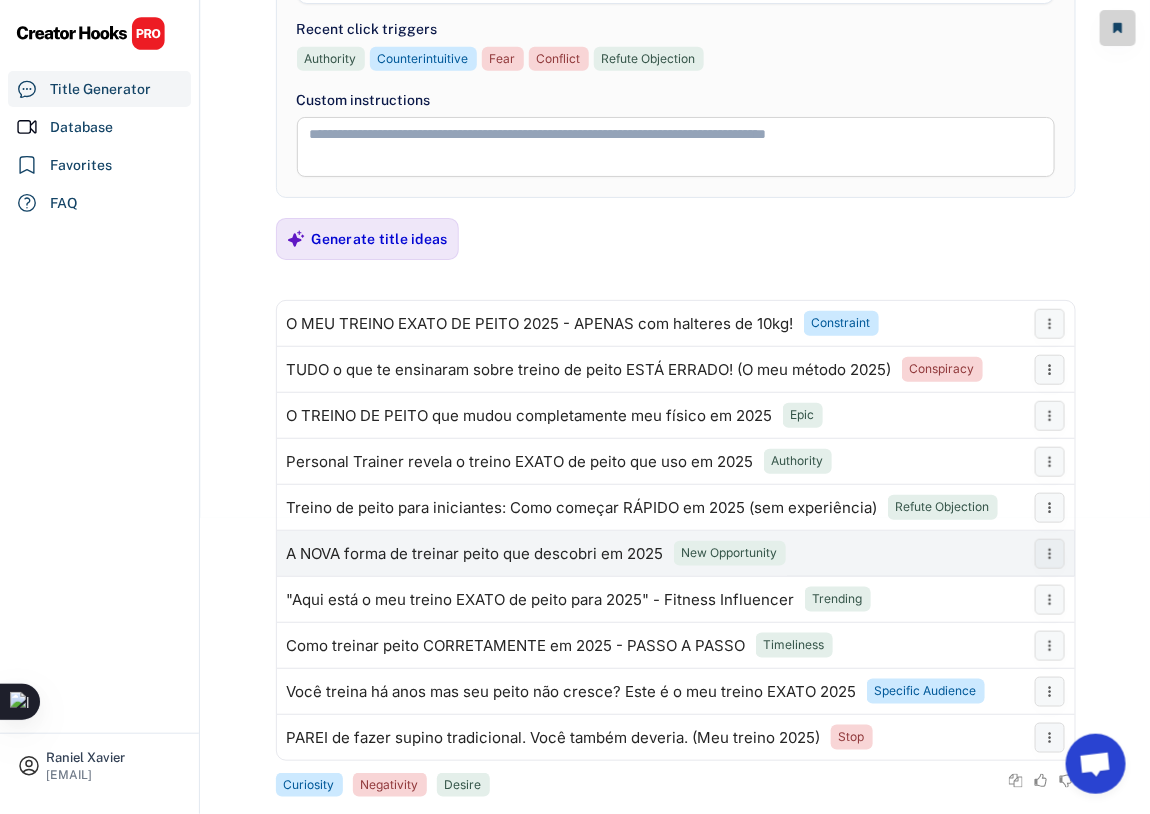 scroll, scrollTop: 299, scrollLeft: 0, axis: vertical 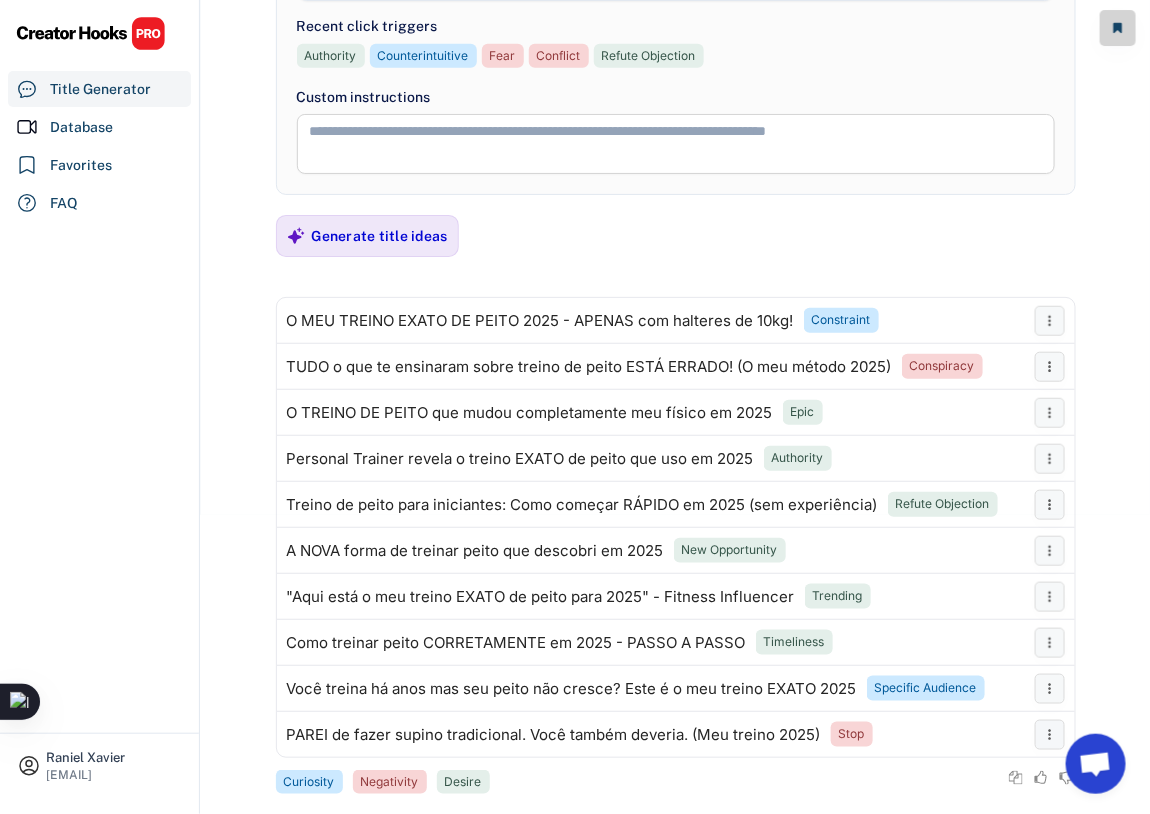 type on "**********" 